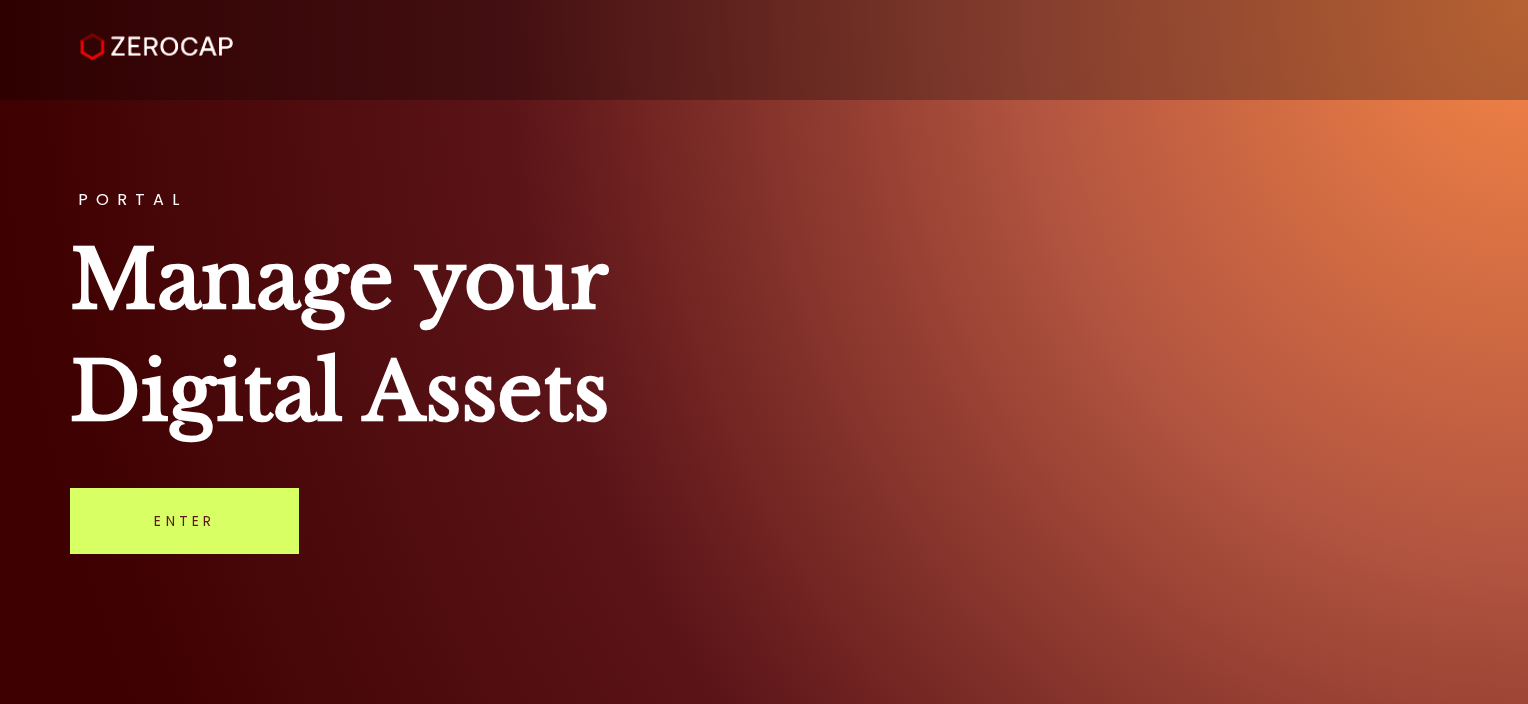 scroll, scrollTop: 0, scrollLeft: 0, axis: both 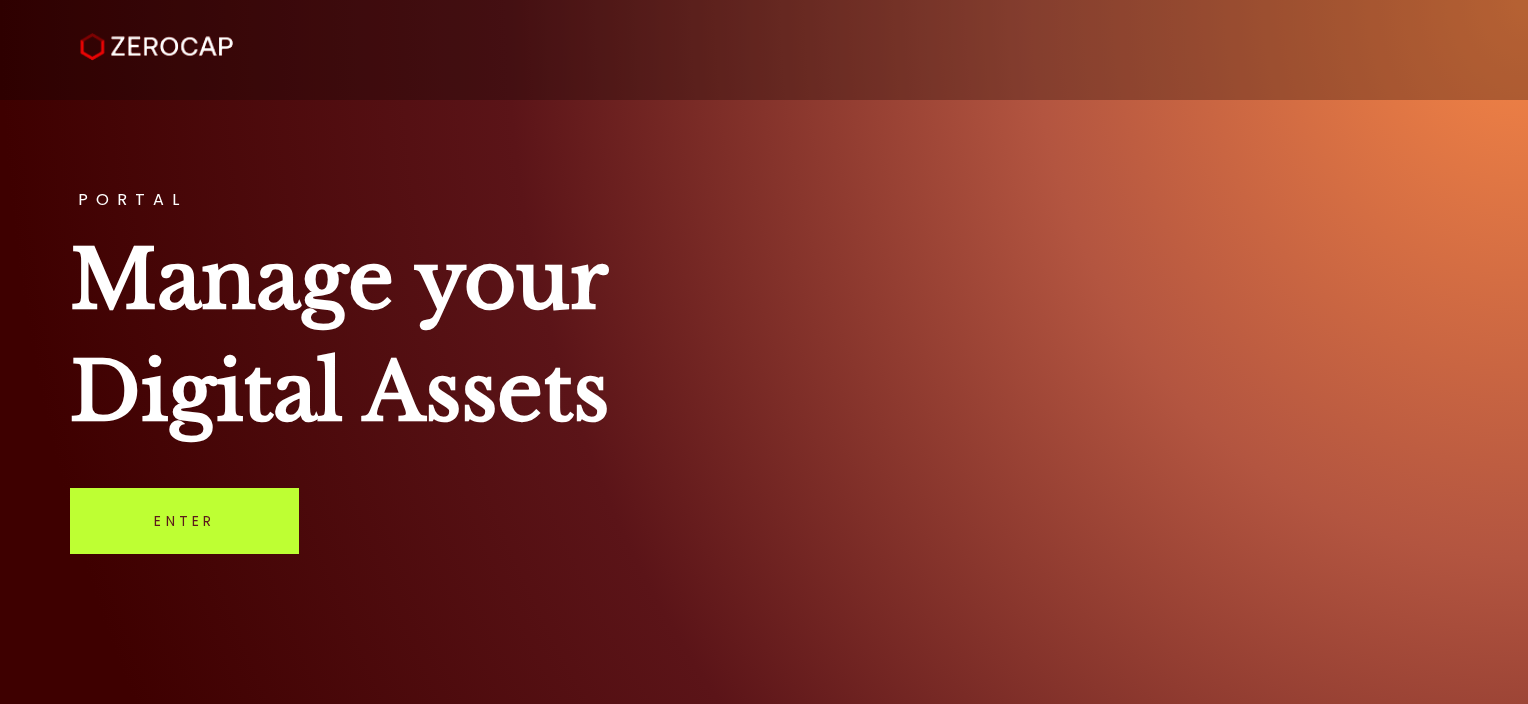 click on "Enter" at bounding box center [184, 521] 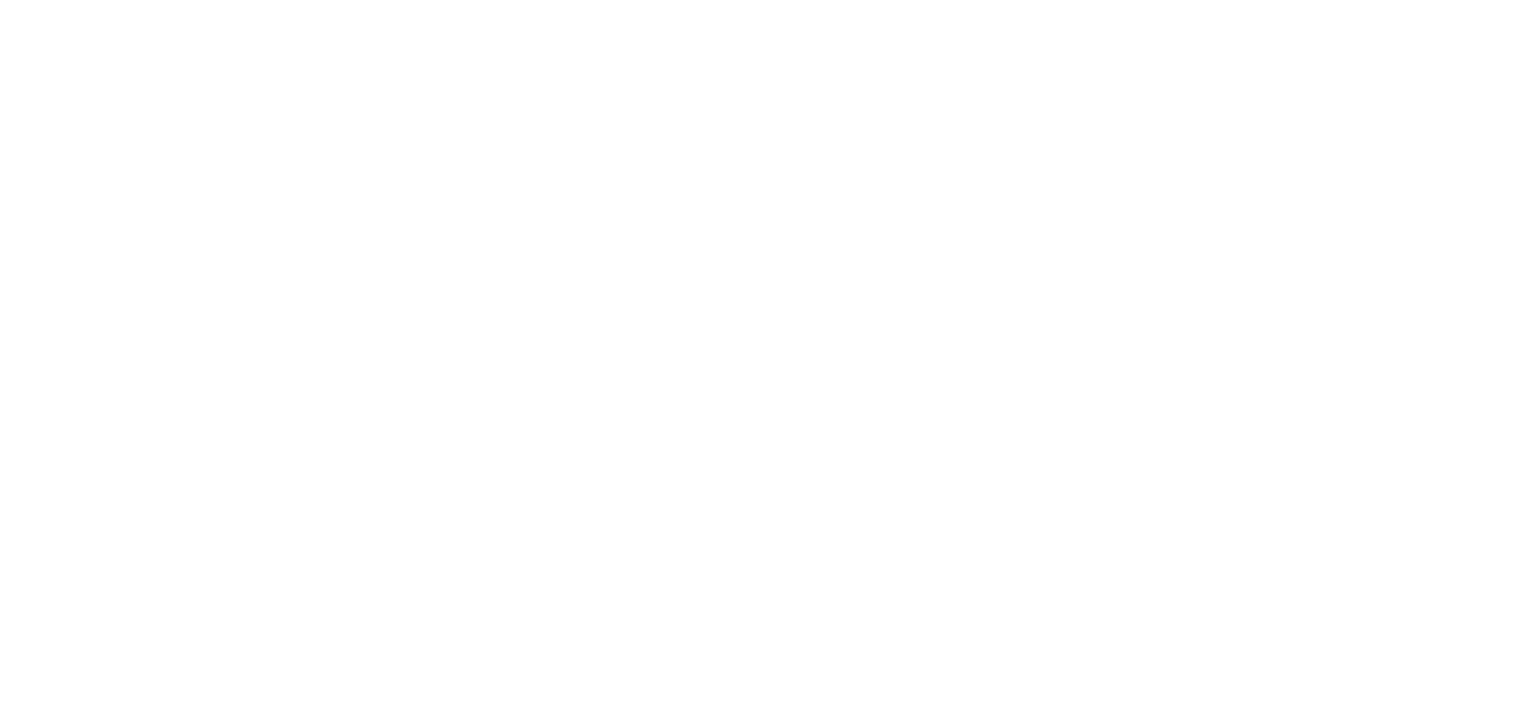 scroll, scrollTop: 0, scrollLeft: 0, axis: both 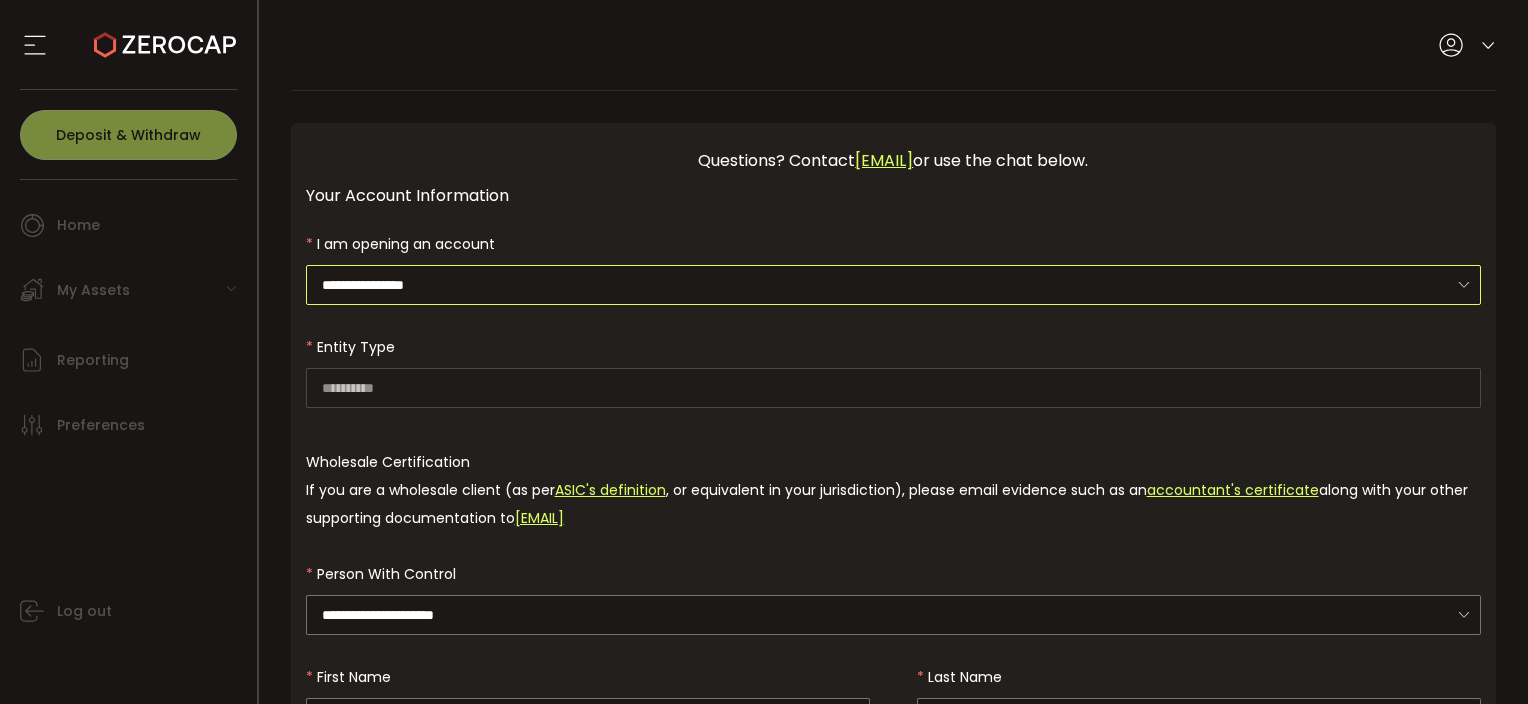 click on "**********" at bounding box center [894, 285] 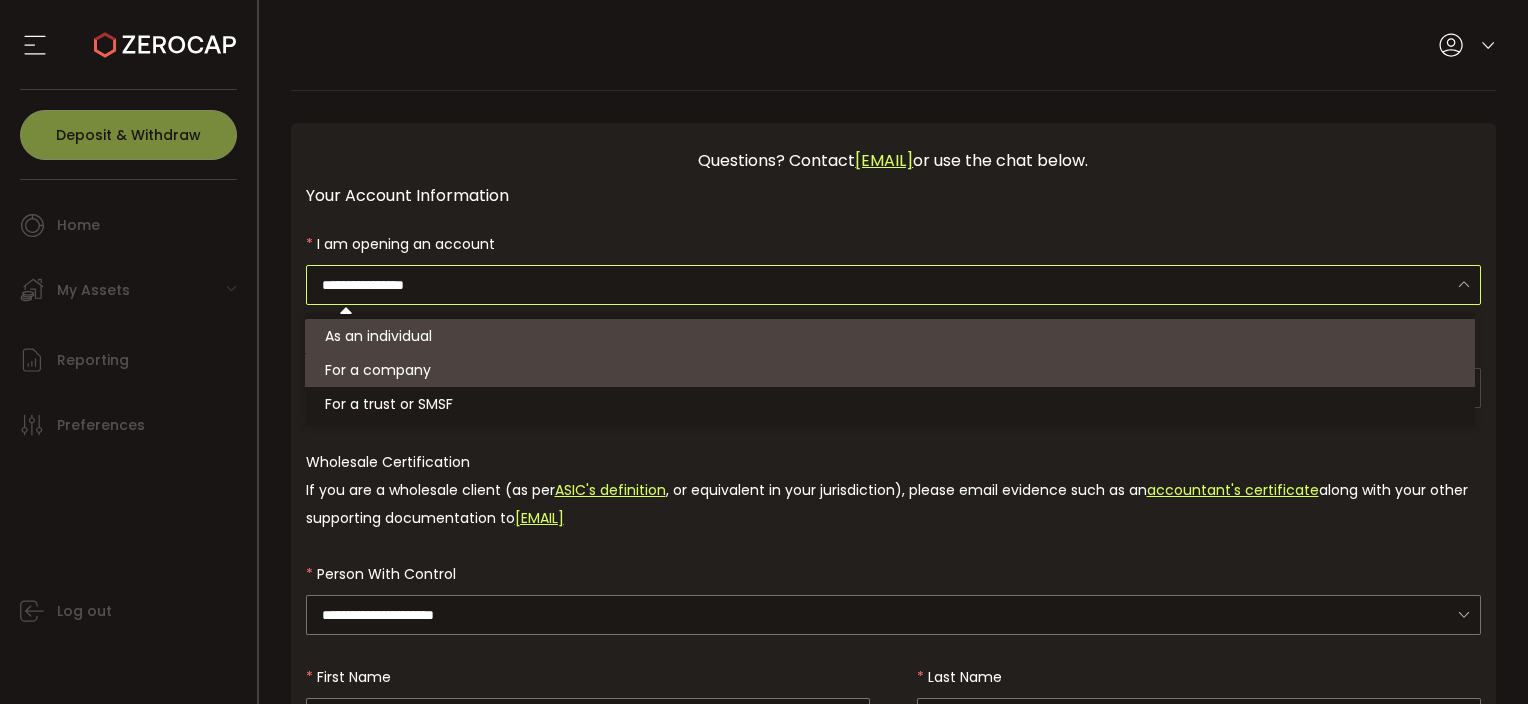 click on "For a company" at bounding box center (378, 370) 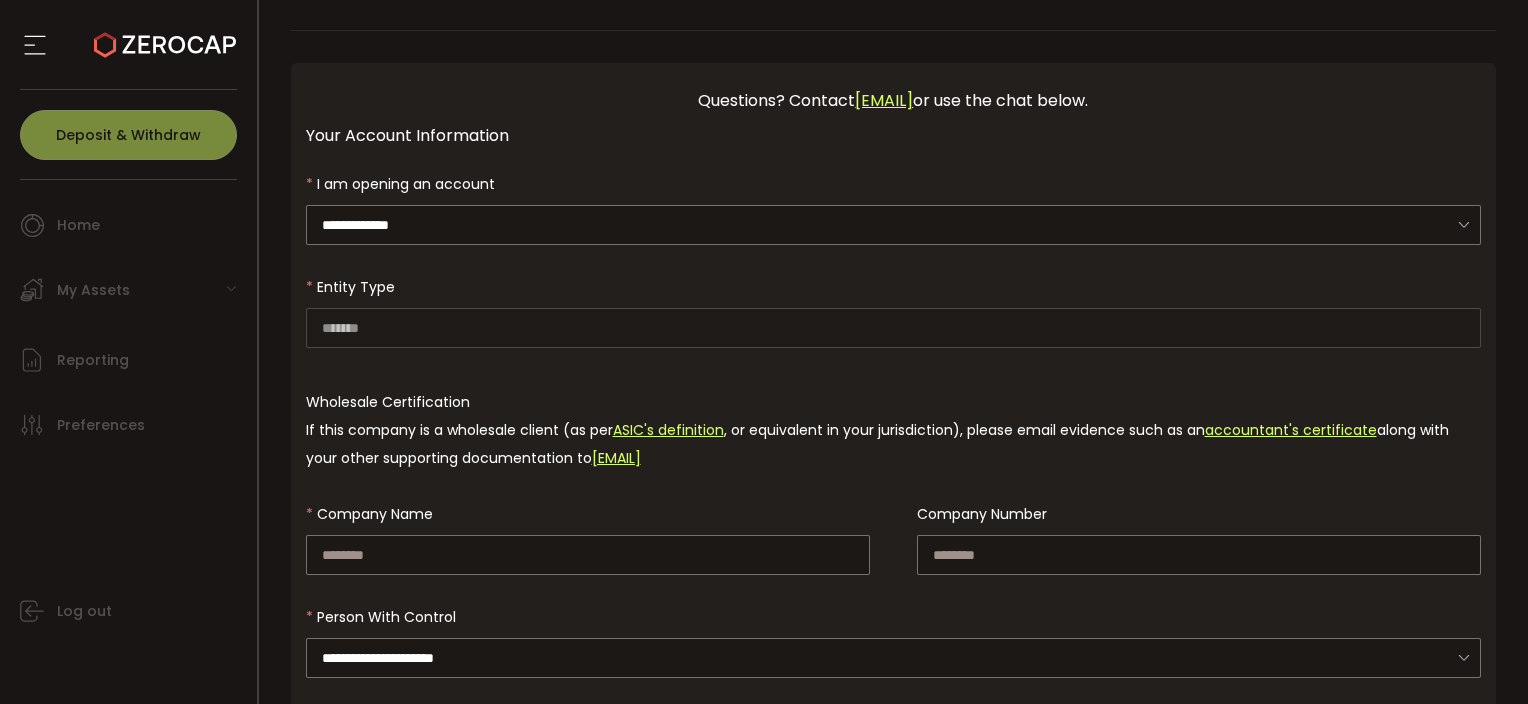 scroll, scrollTop: 0, scrollLeft: 0, axis: both 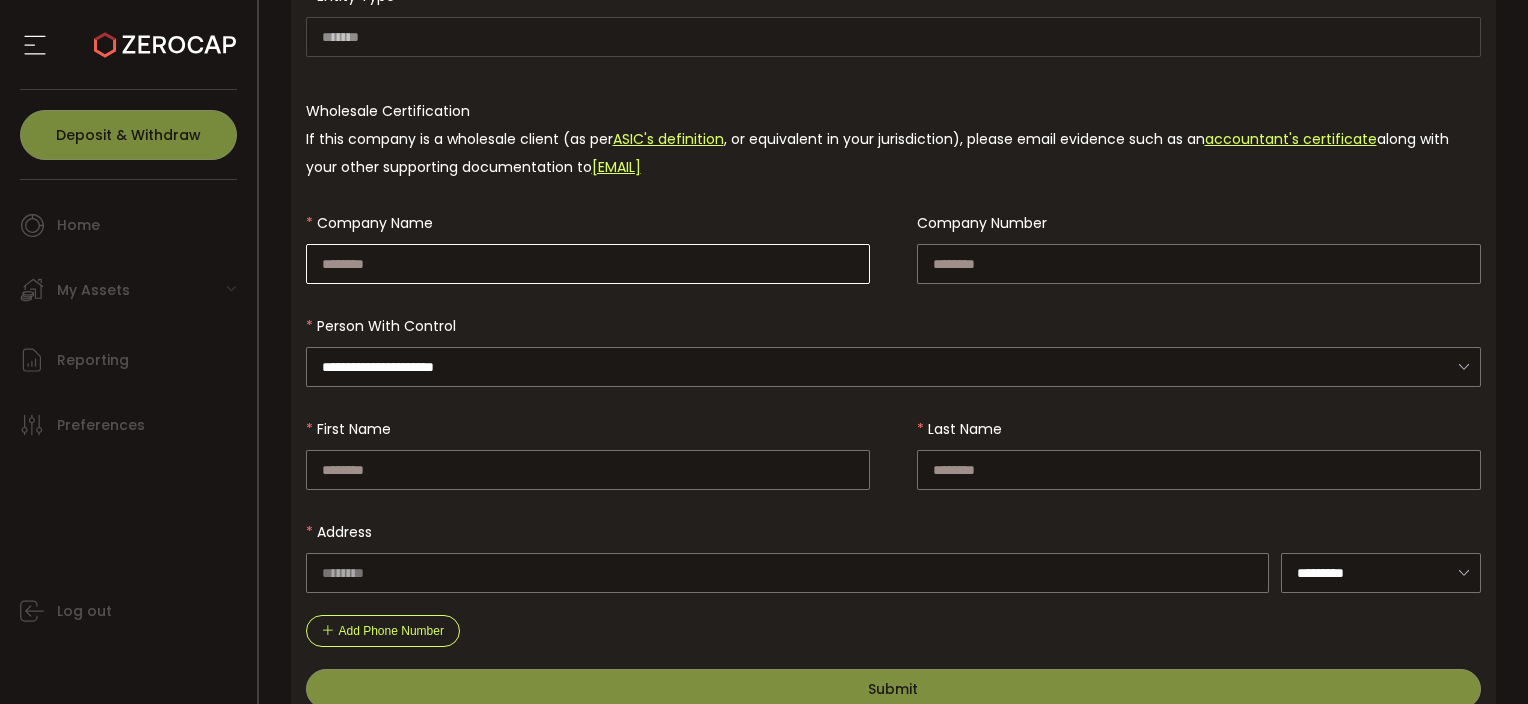 click on "**********" at bounding box center (894, 291) 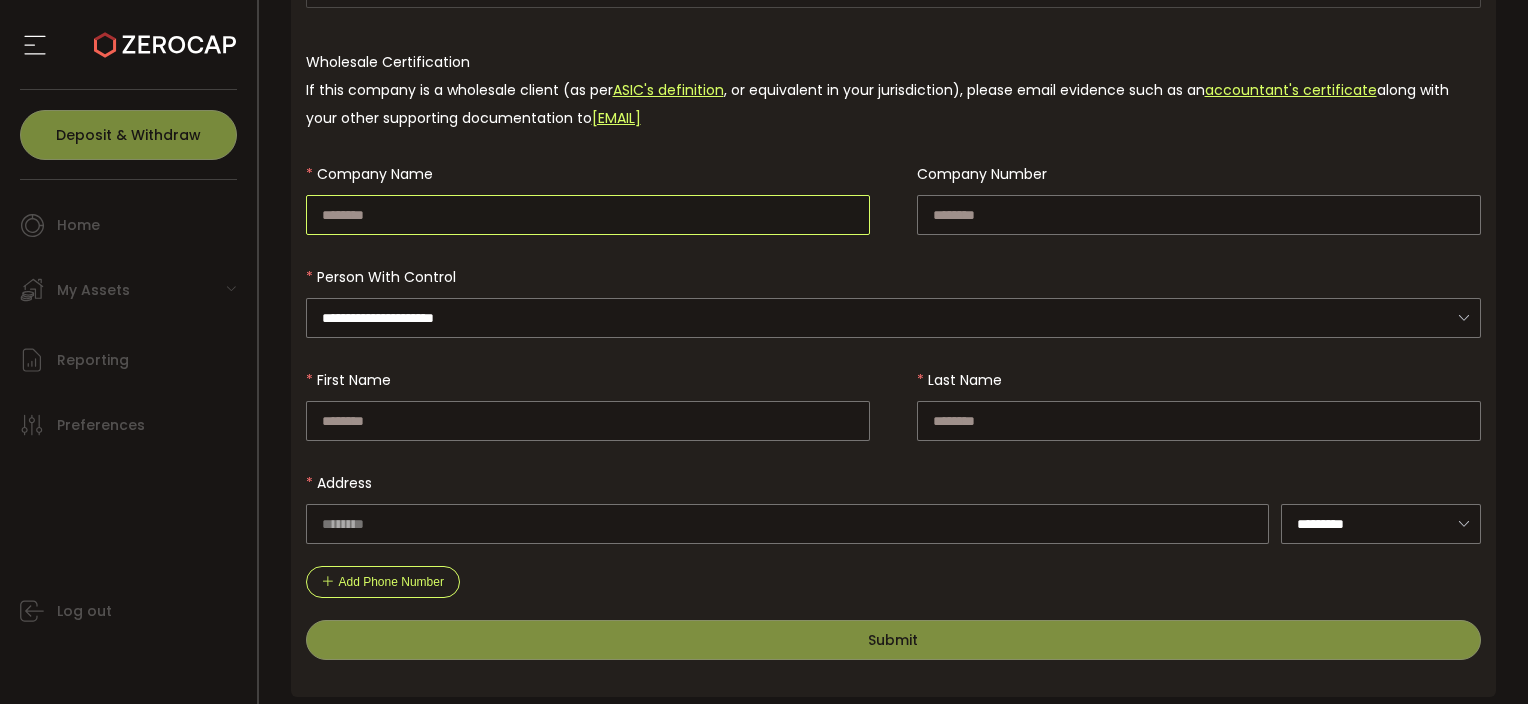 click at bounding box center (588, 215) 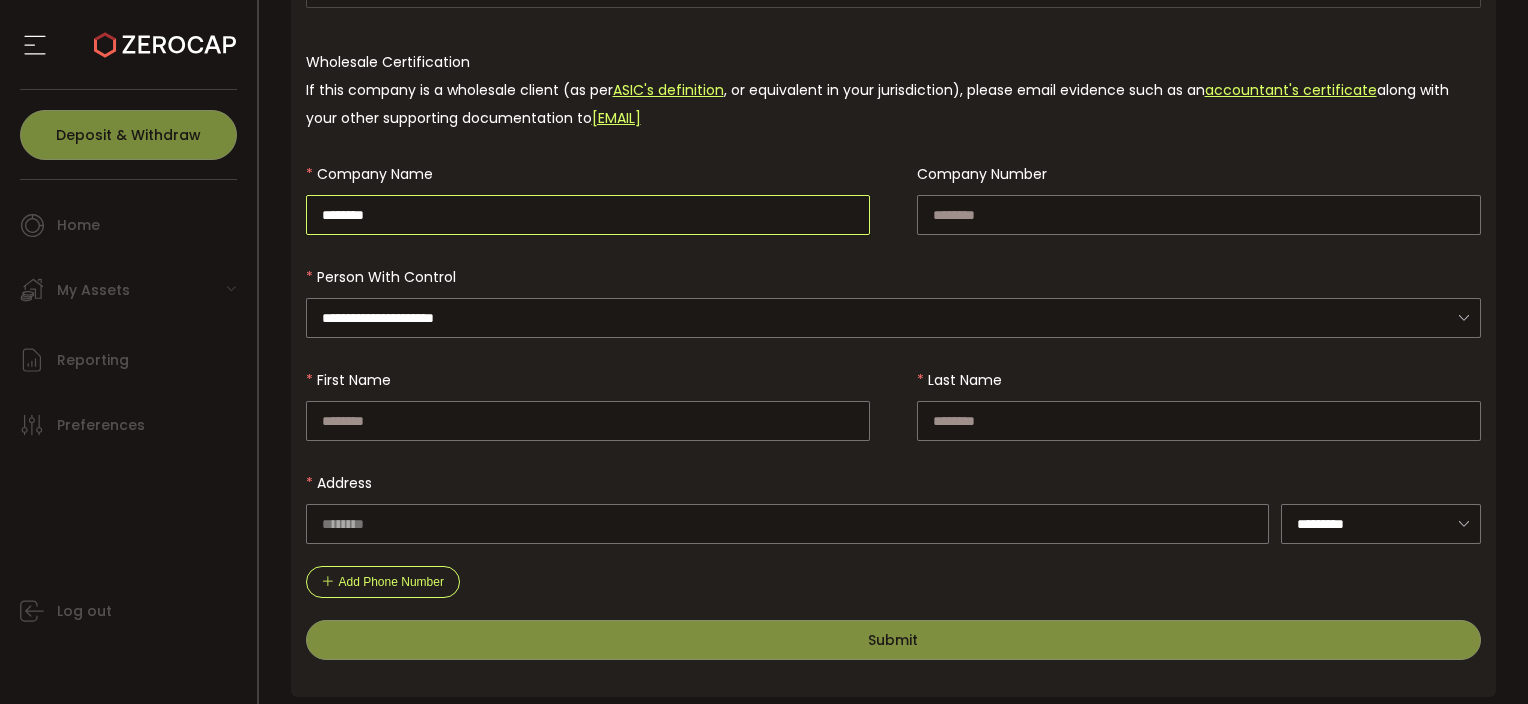 click on "*******" at bounding box center [588, 215] 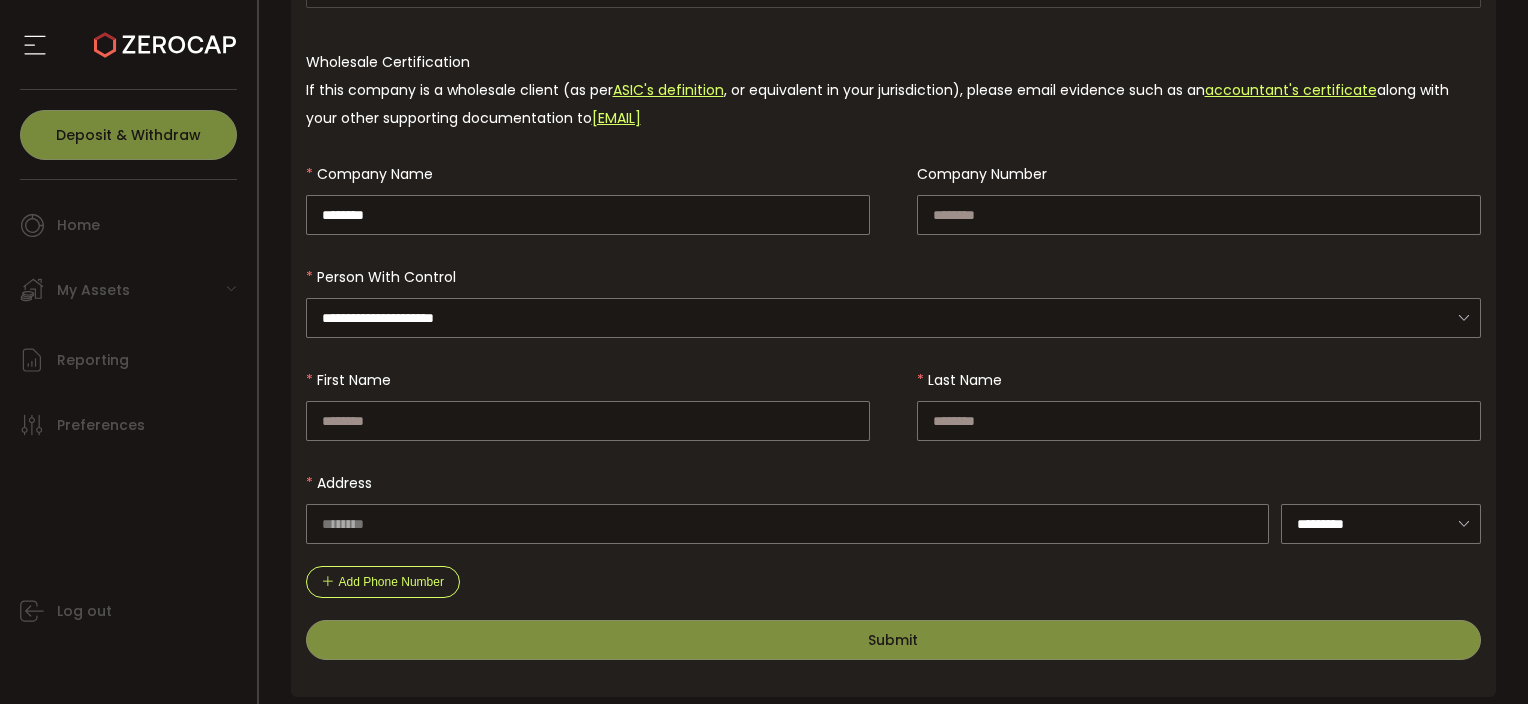 type on "*******" 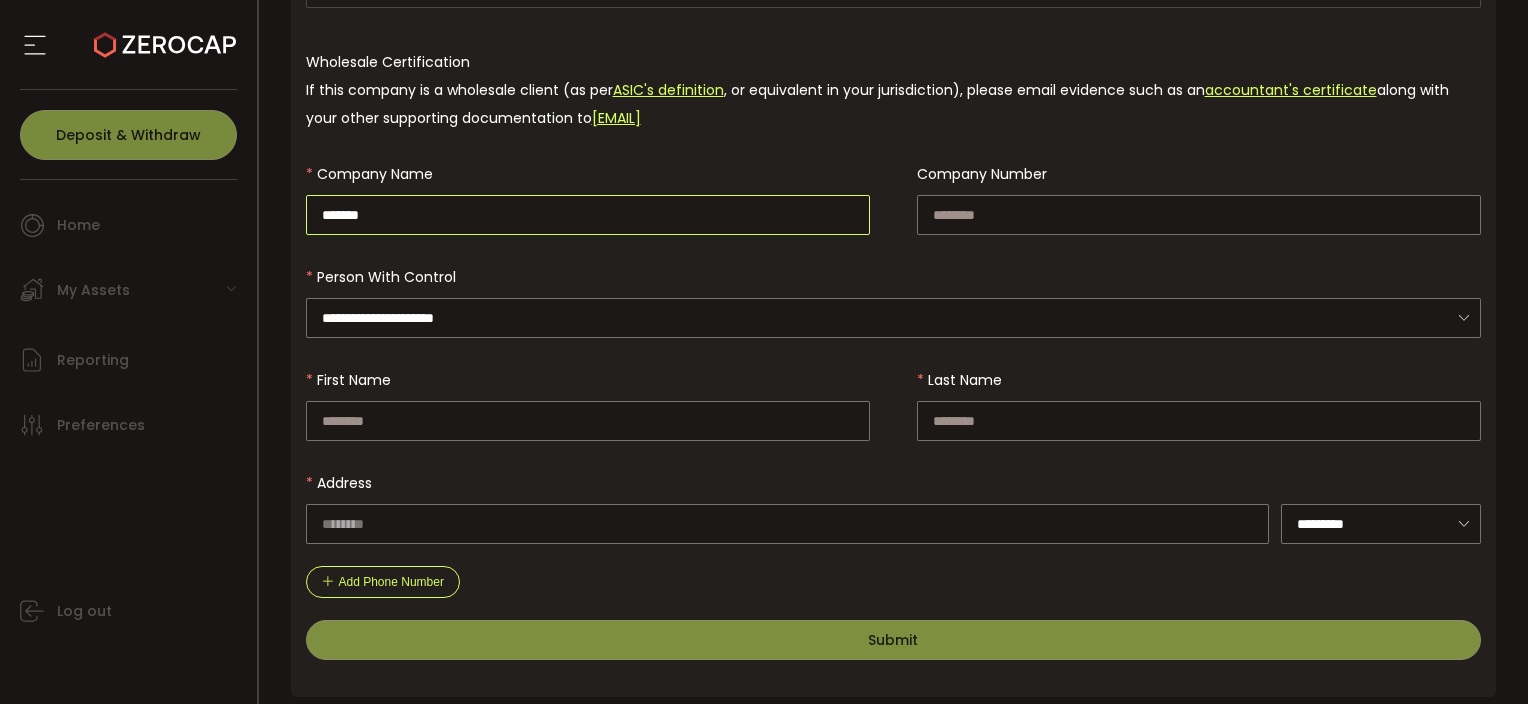 drag, startPoint x: 295, startPoint y: 208, endPoint x: 276, endPoint y: 208, distance: 19 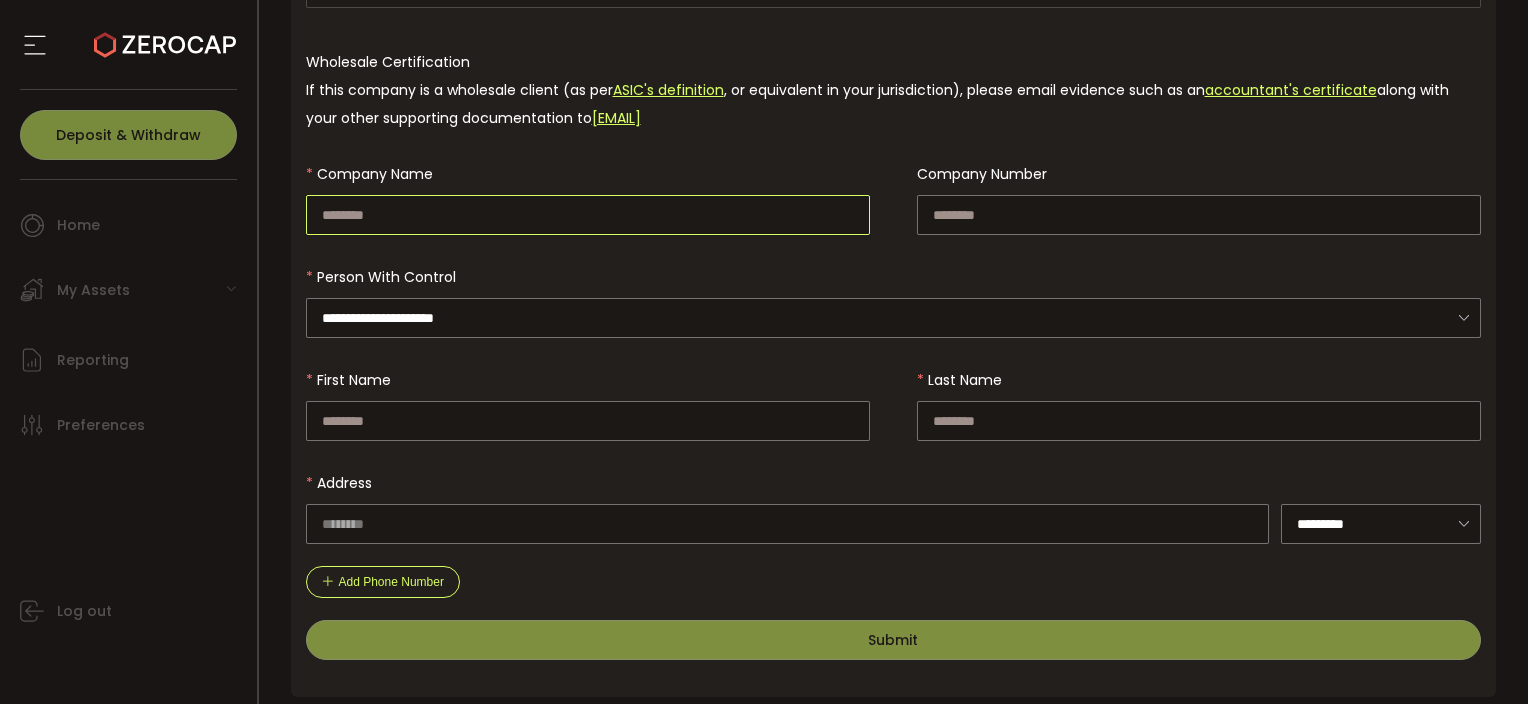 paste on "**********" 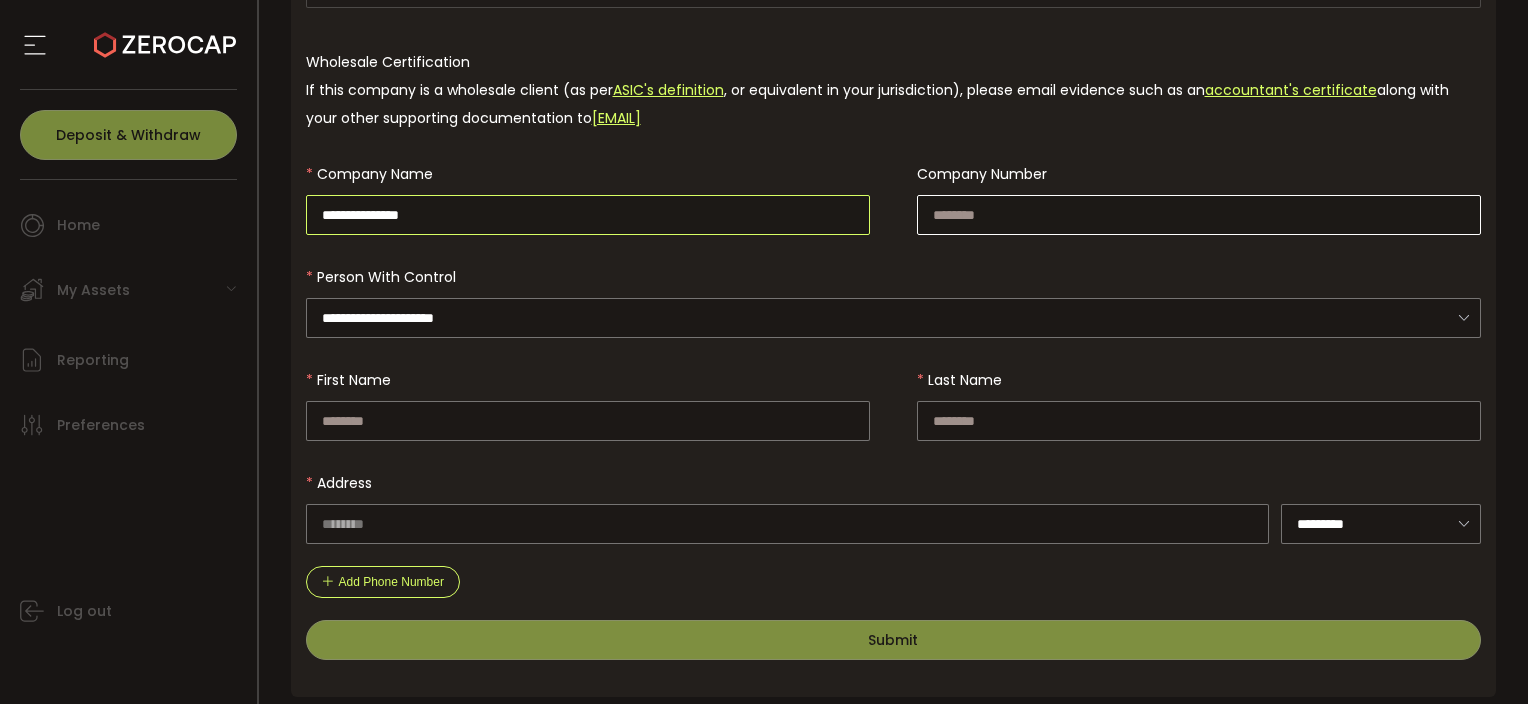 type on "**********" 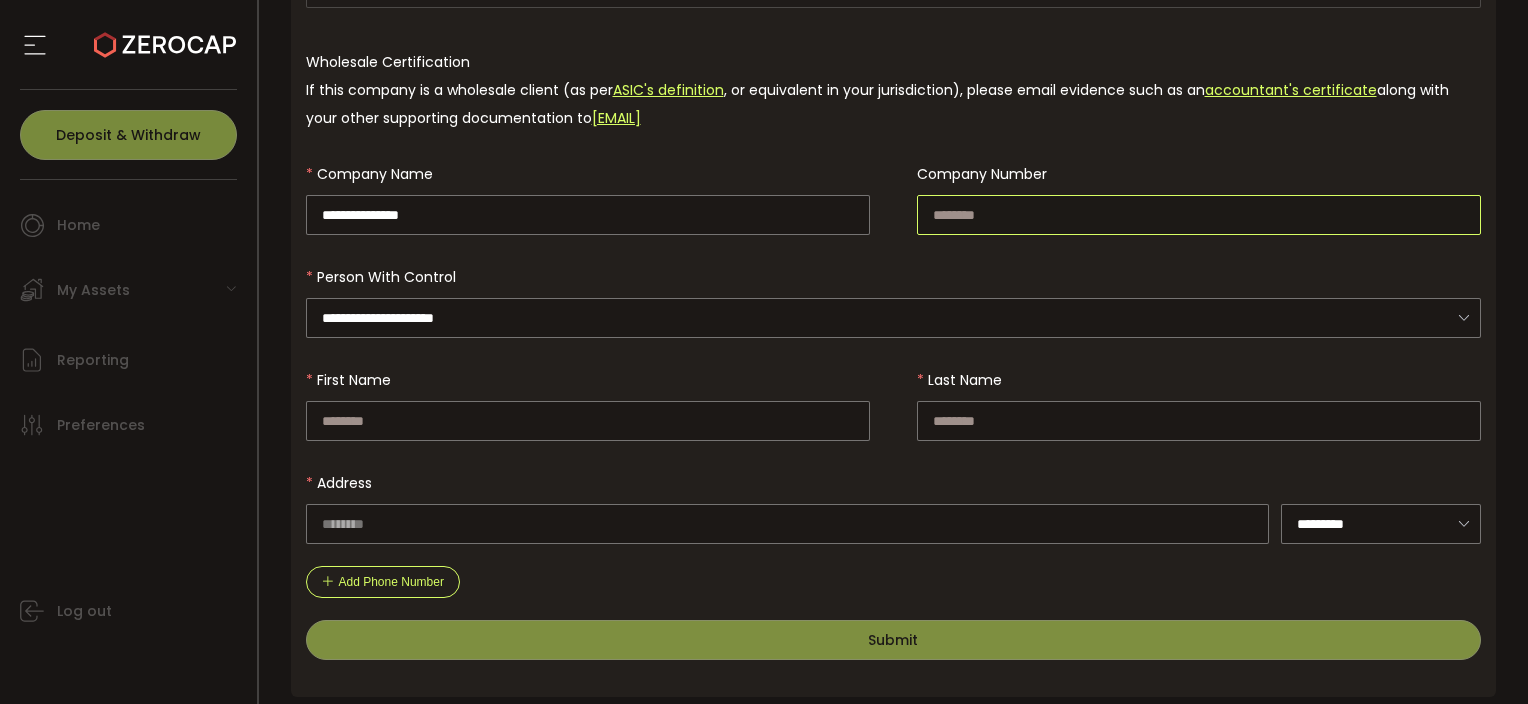 click at bounding box center [1199, 215] 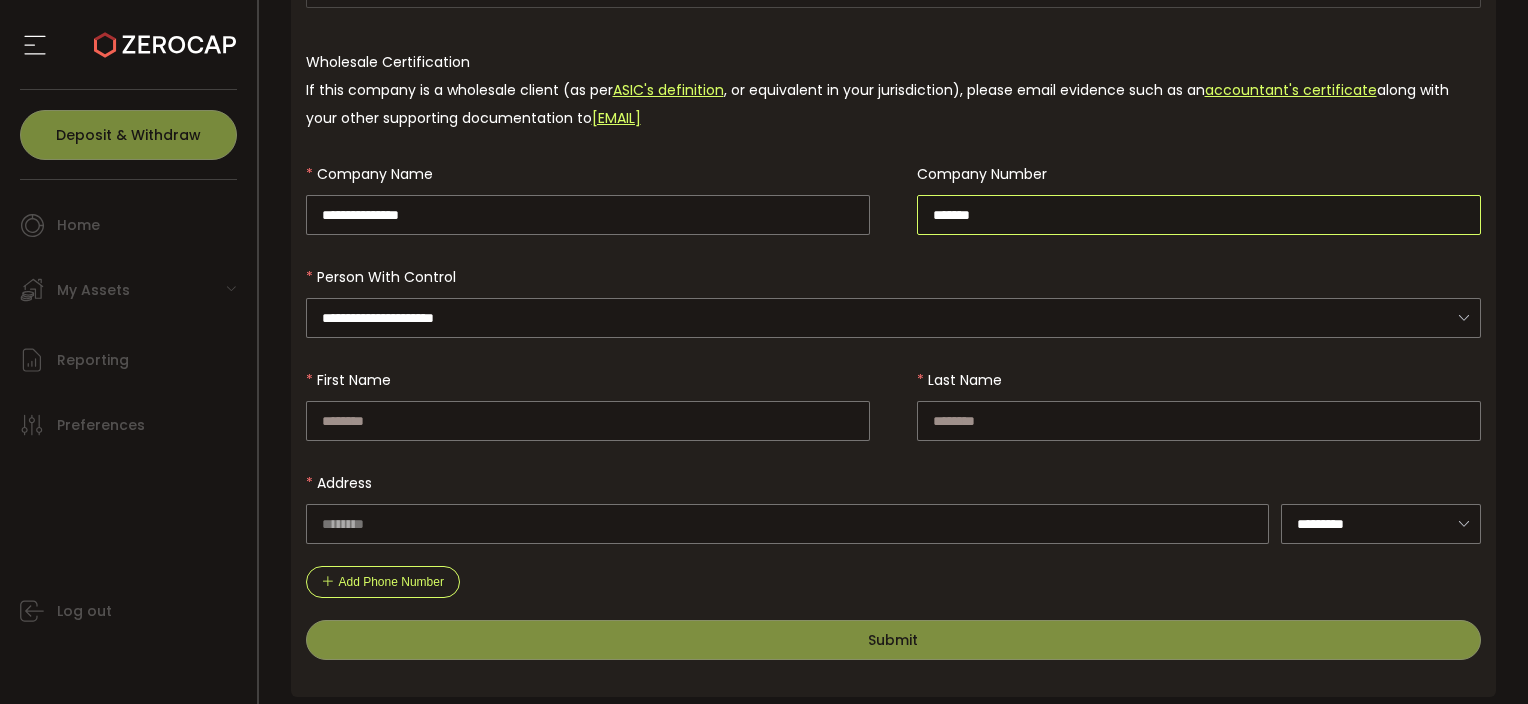 type on "*******" 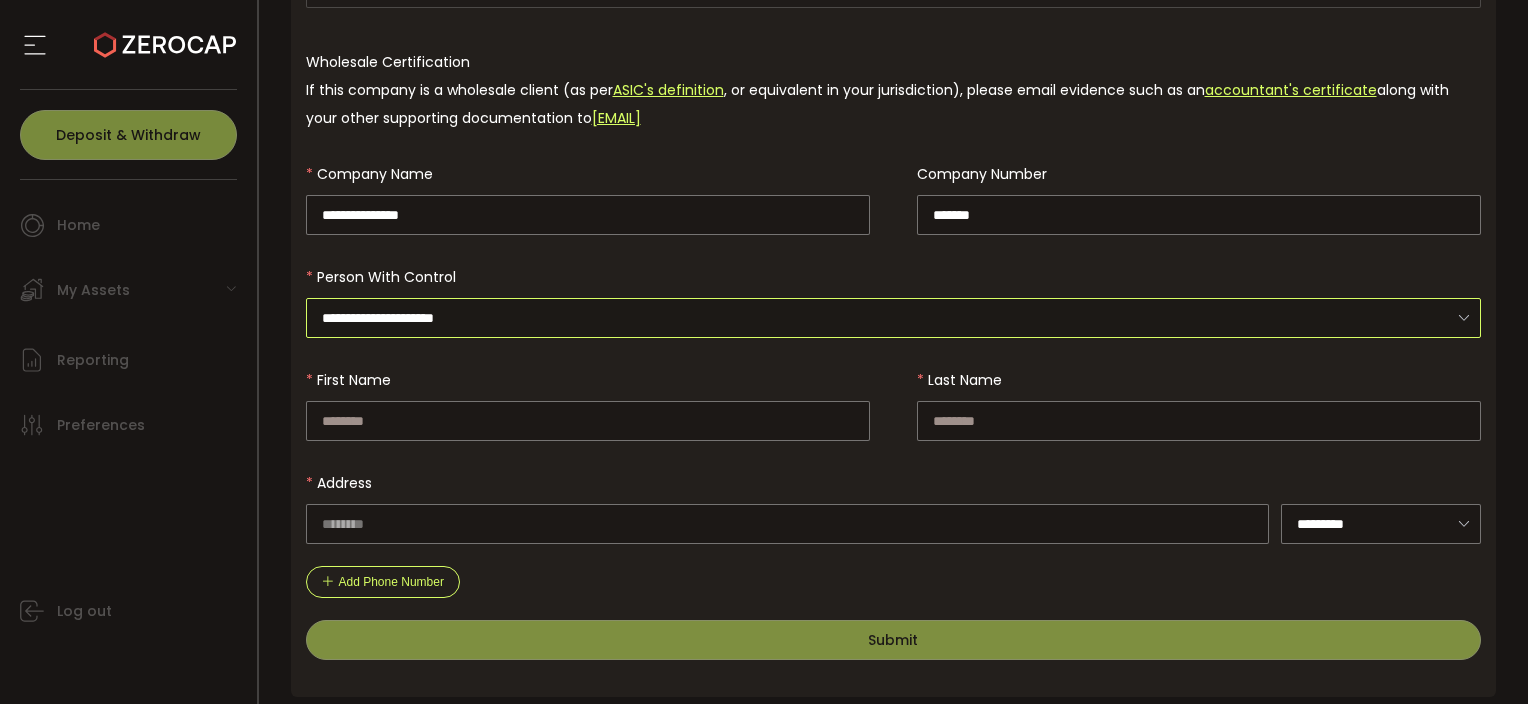 click on "**********" at bounding box center (894, 318) 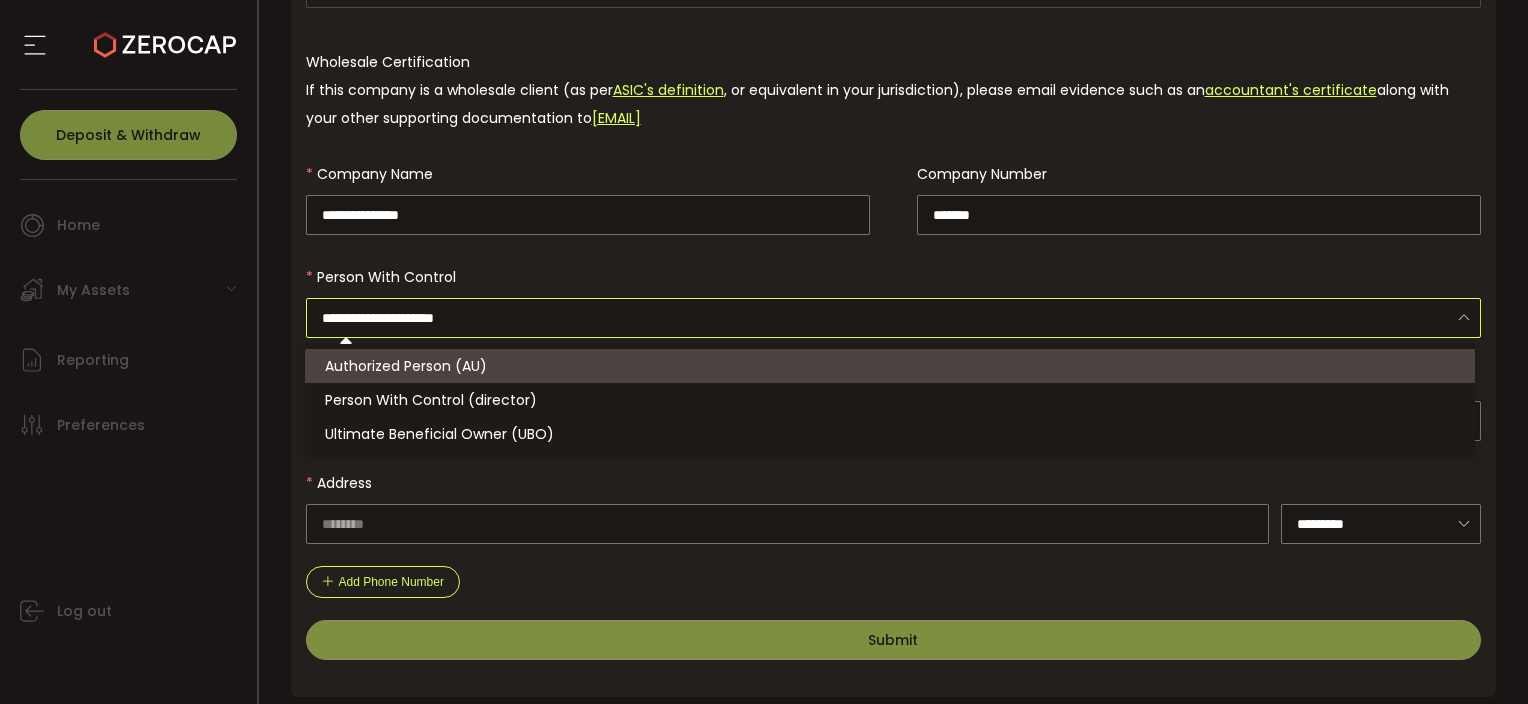 click on "**********" at bounding box center [894, 318] 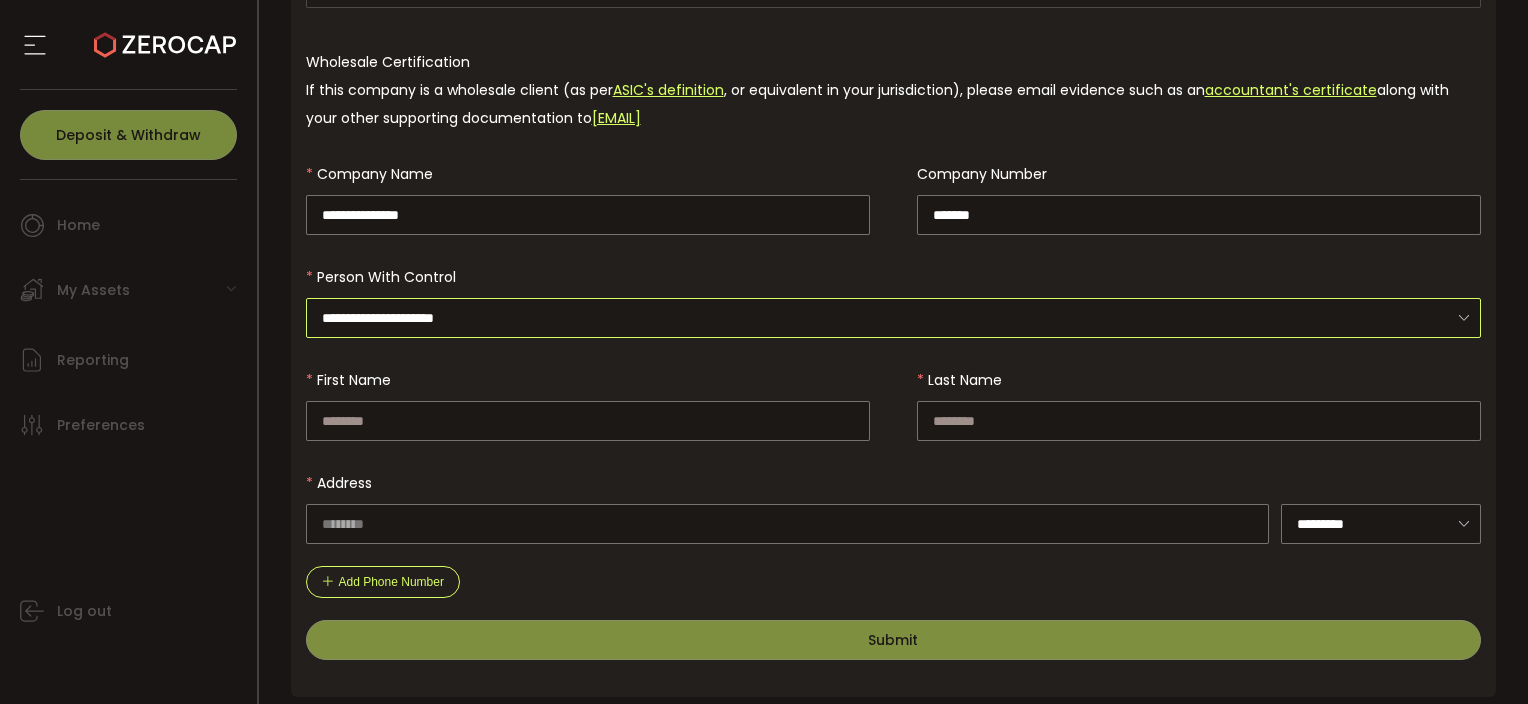 click on "**********" at bounding box center (894, 318) 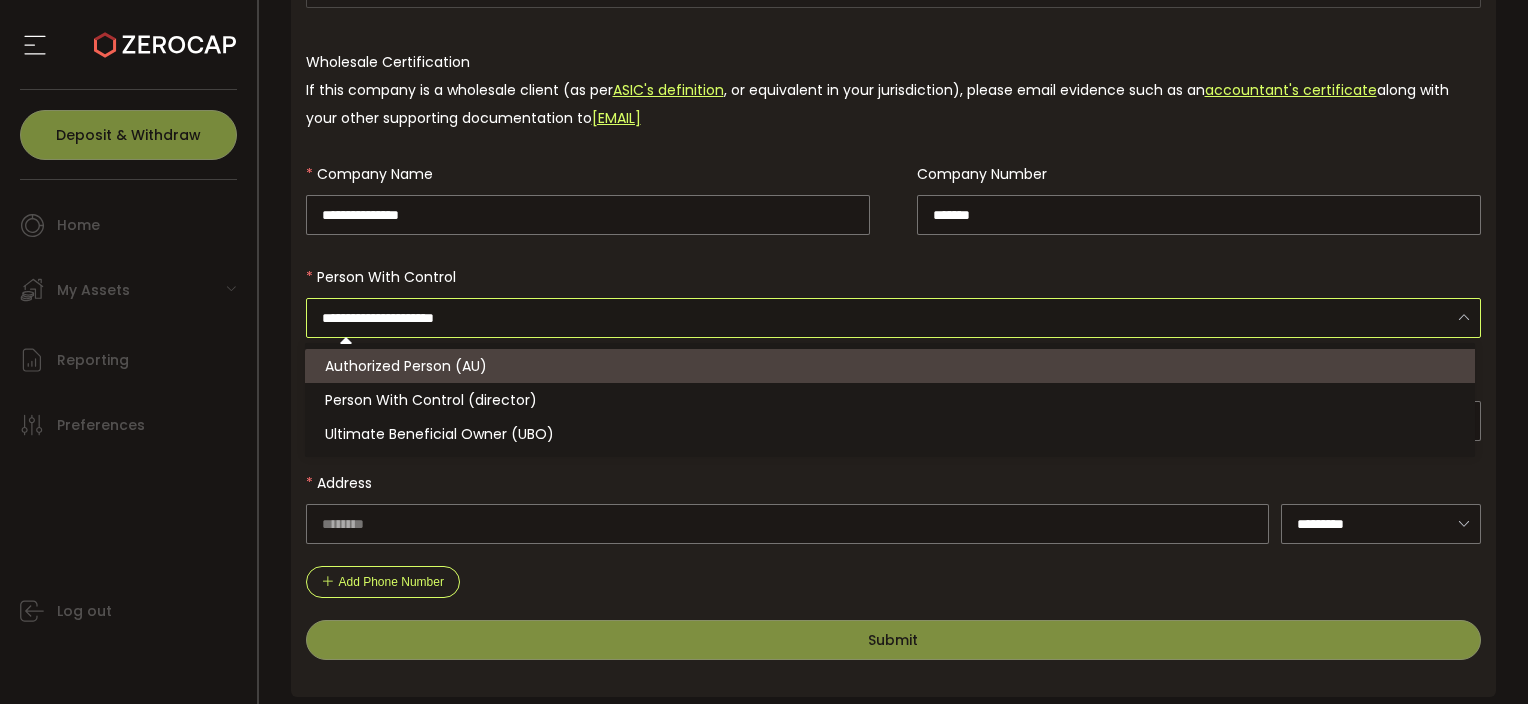 click on "Authorized Person (AU)" at bounding box center [893, 366] 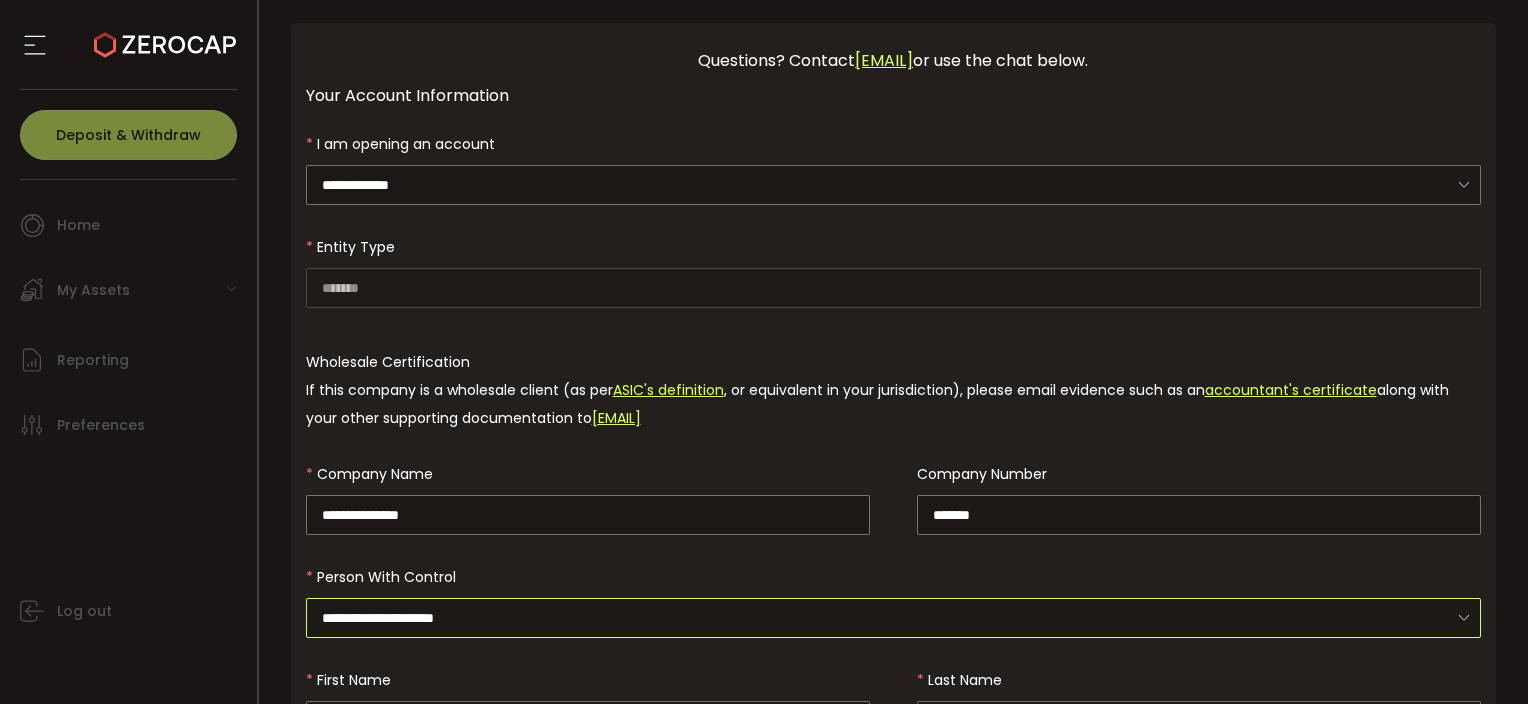 scroll, scrollTop: 416, scrollLeft: 0, axis: vertical 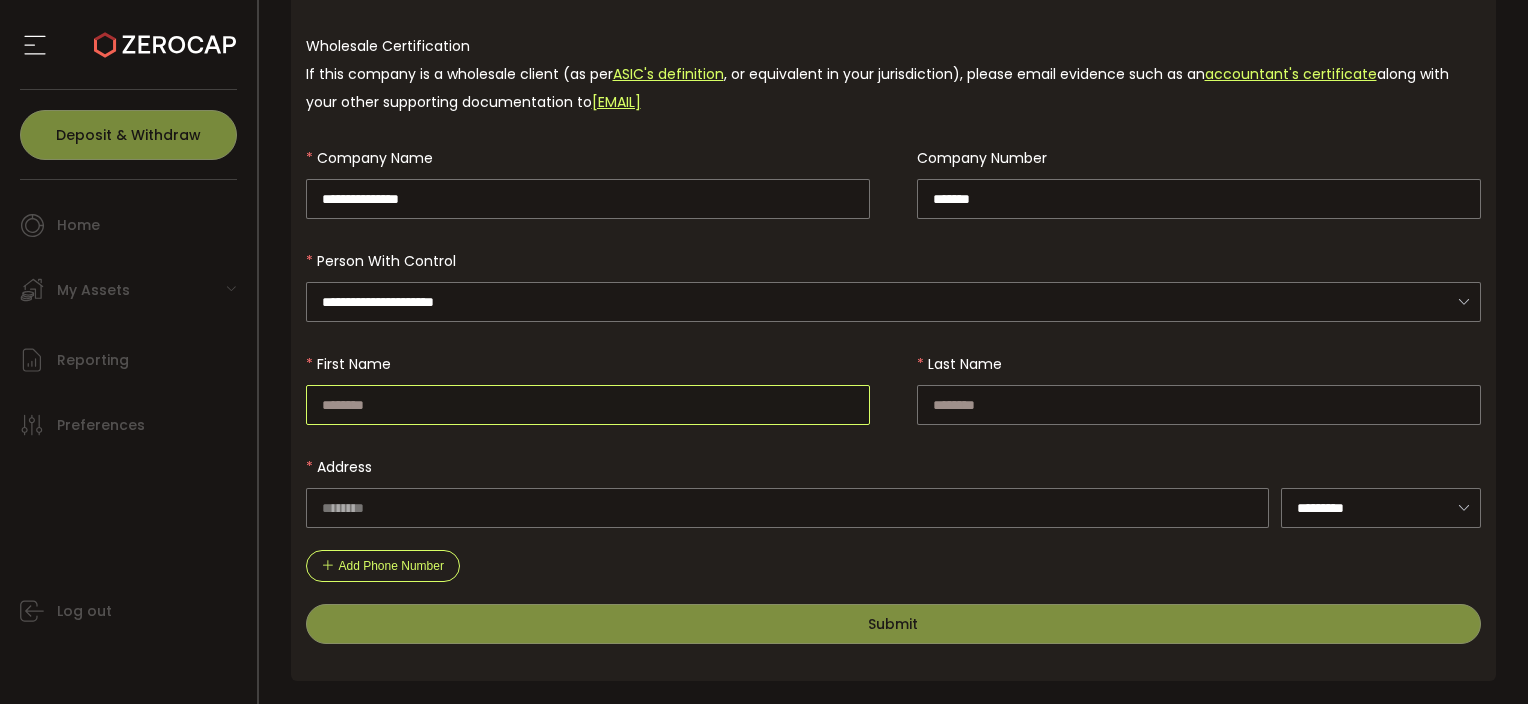 click at bounding box center [588, 405] 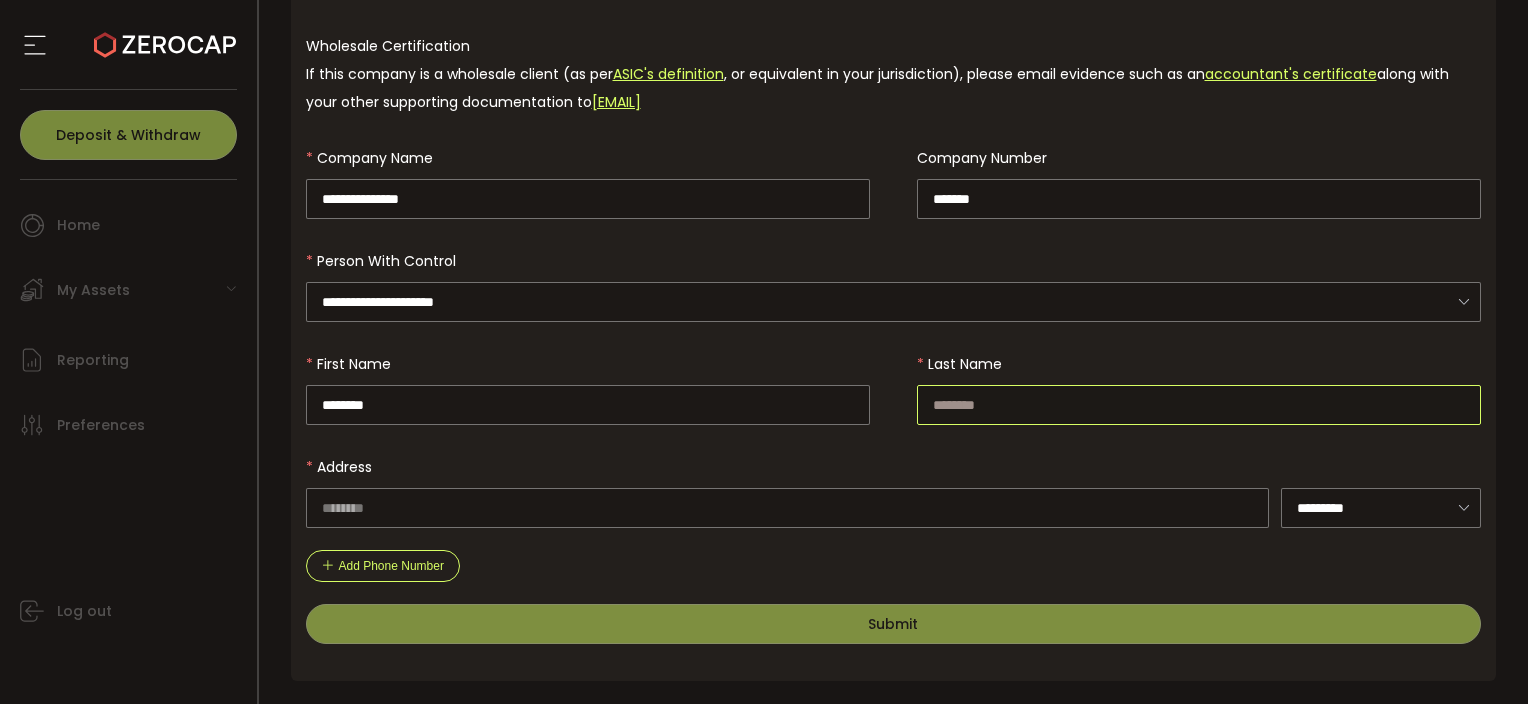 type on "*******" 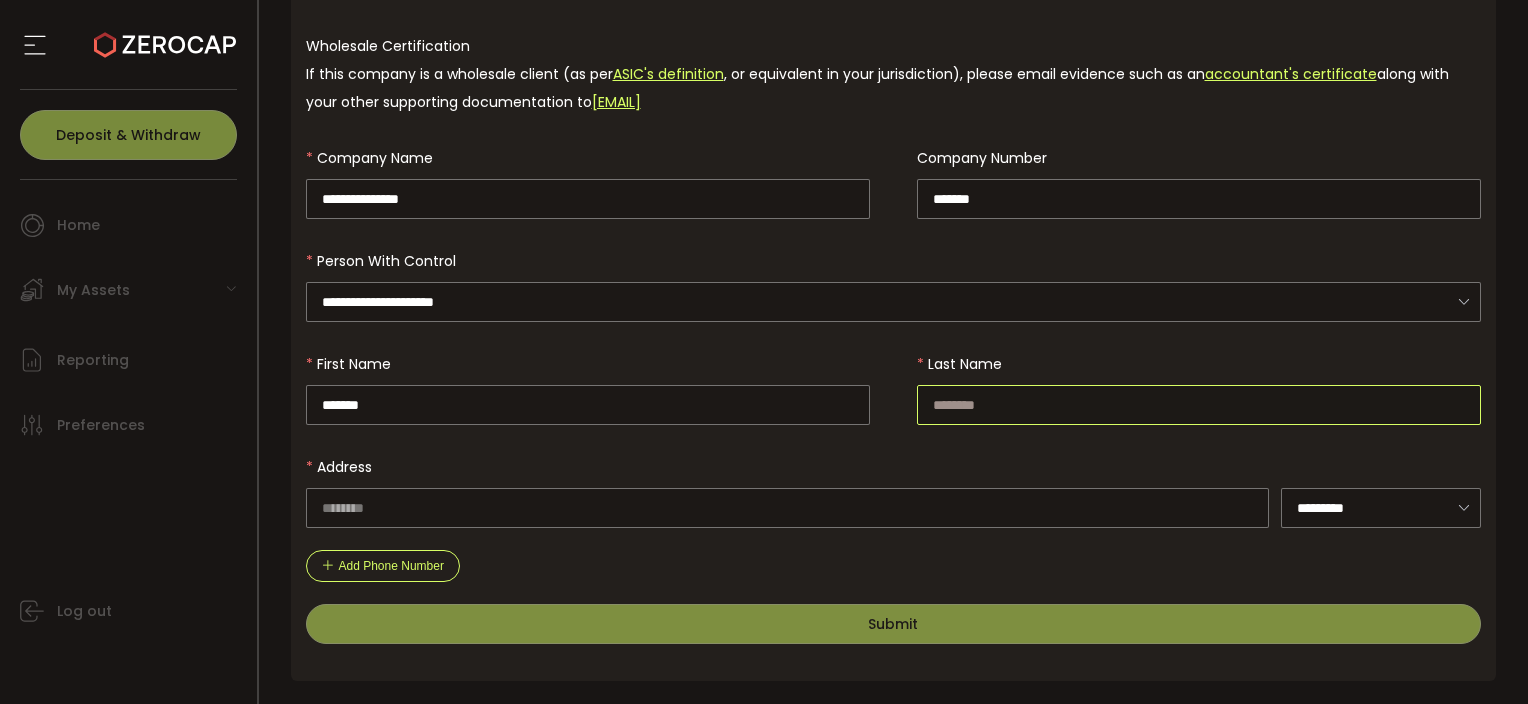 click at bounding box center [1199, 405] 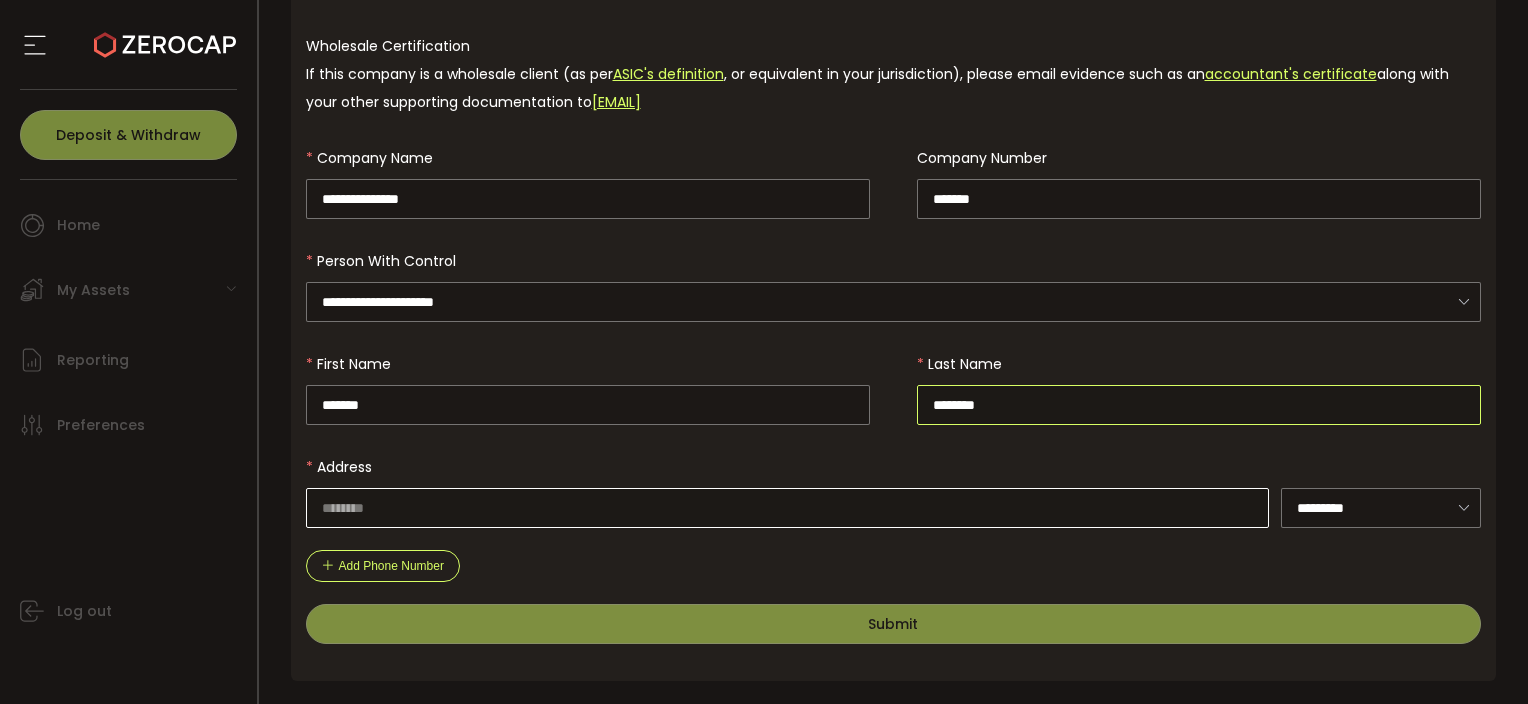 type on "********" 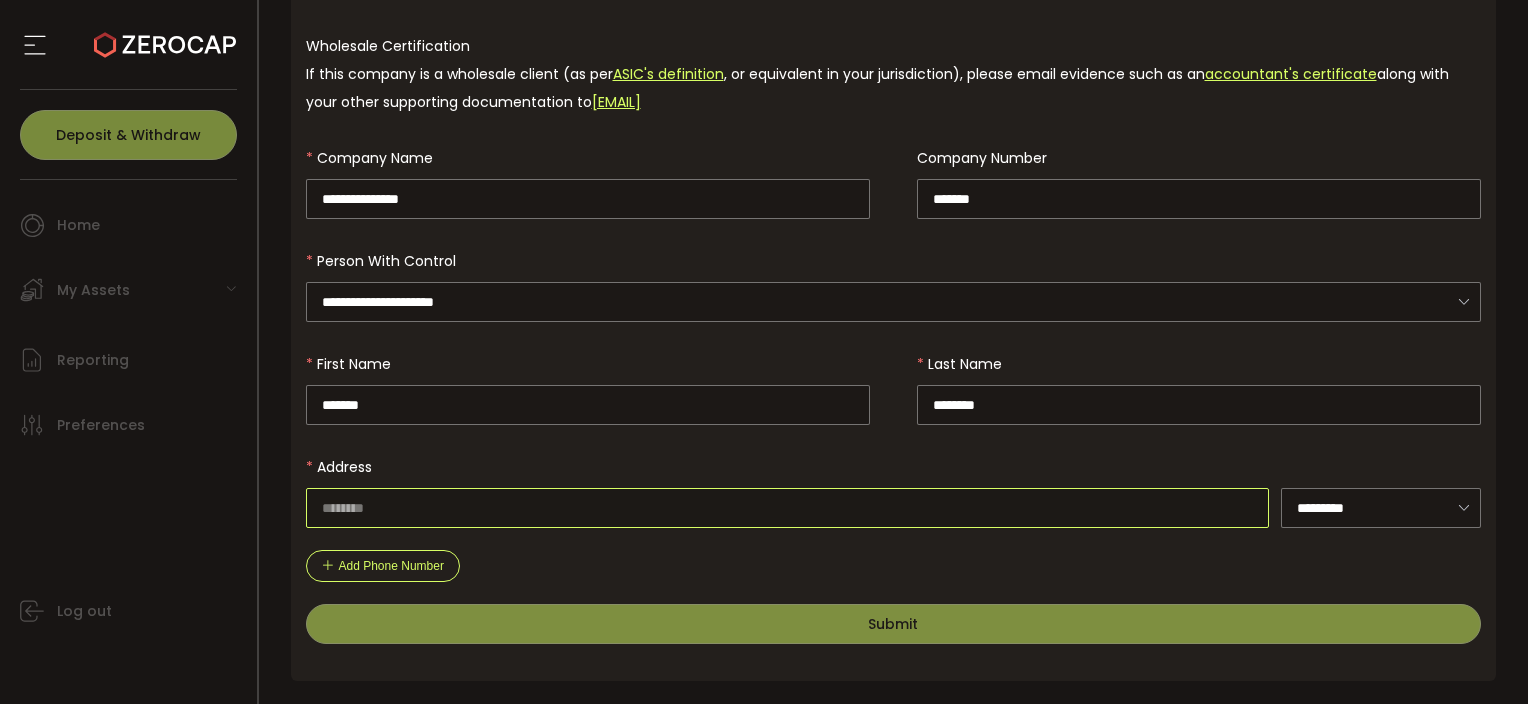 click at bounding box center (788, 508) 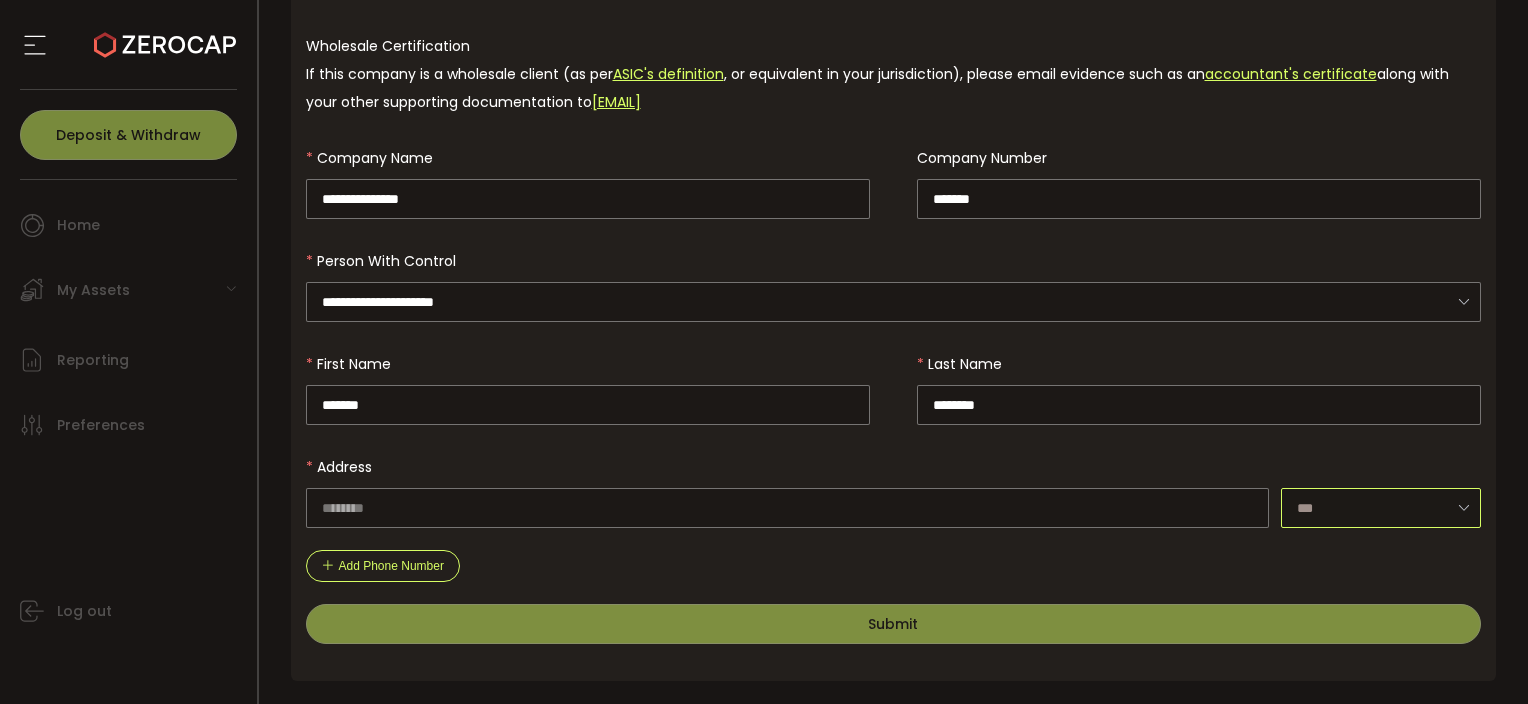 click at bounding box center [1381, 508] 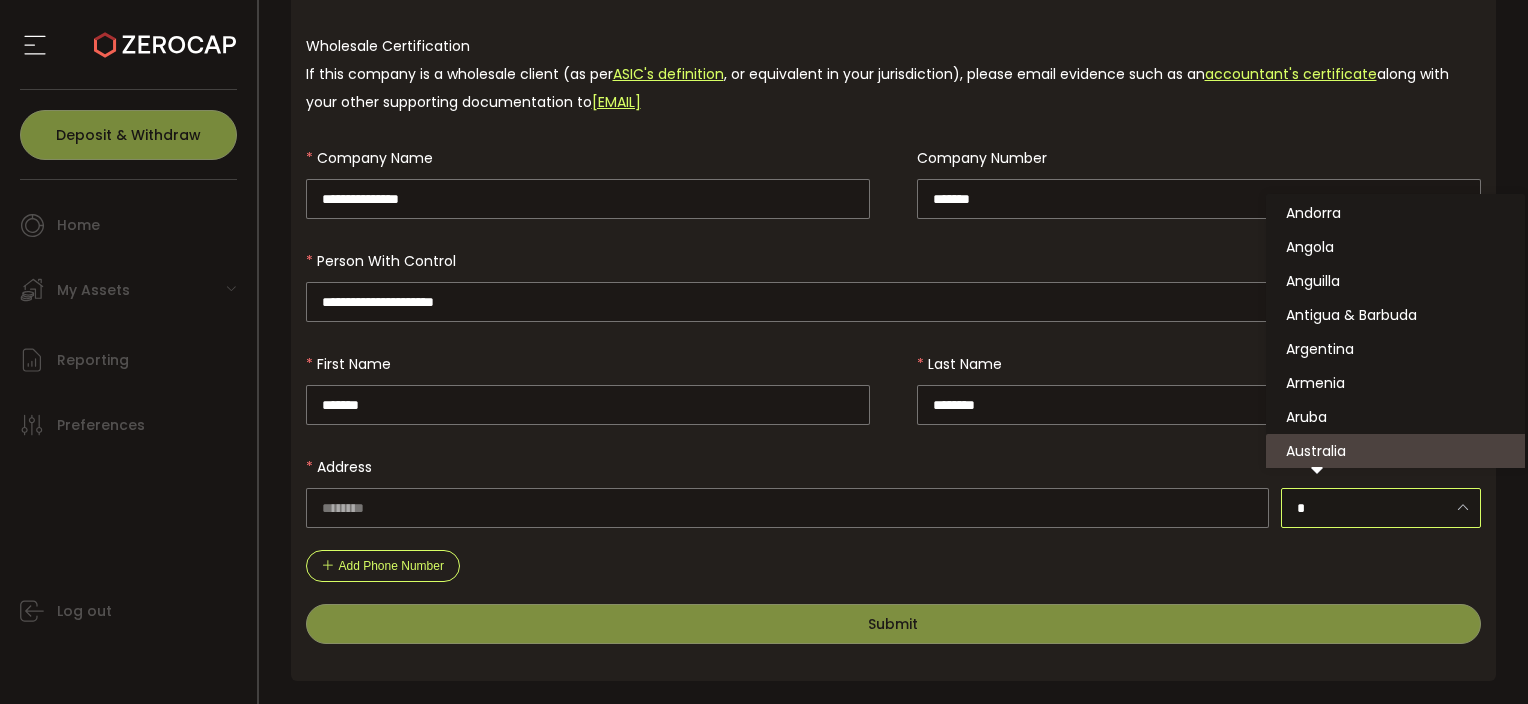 scroll, scrollTop: 0, scrollLeft: 0, axis: both 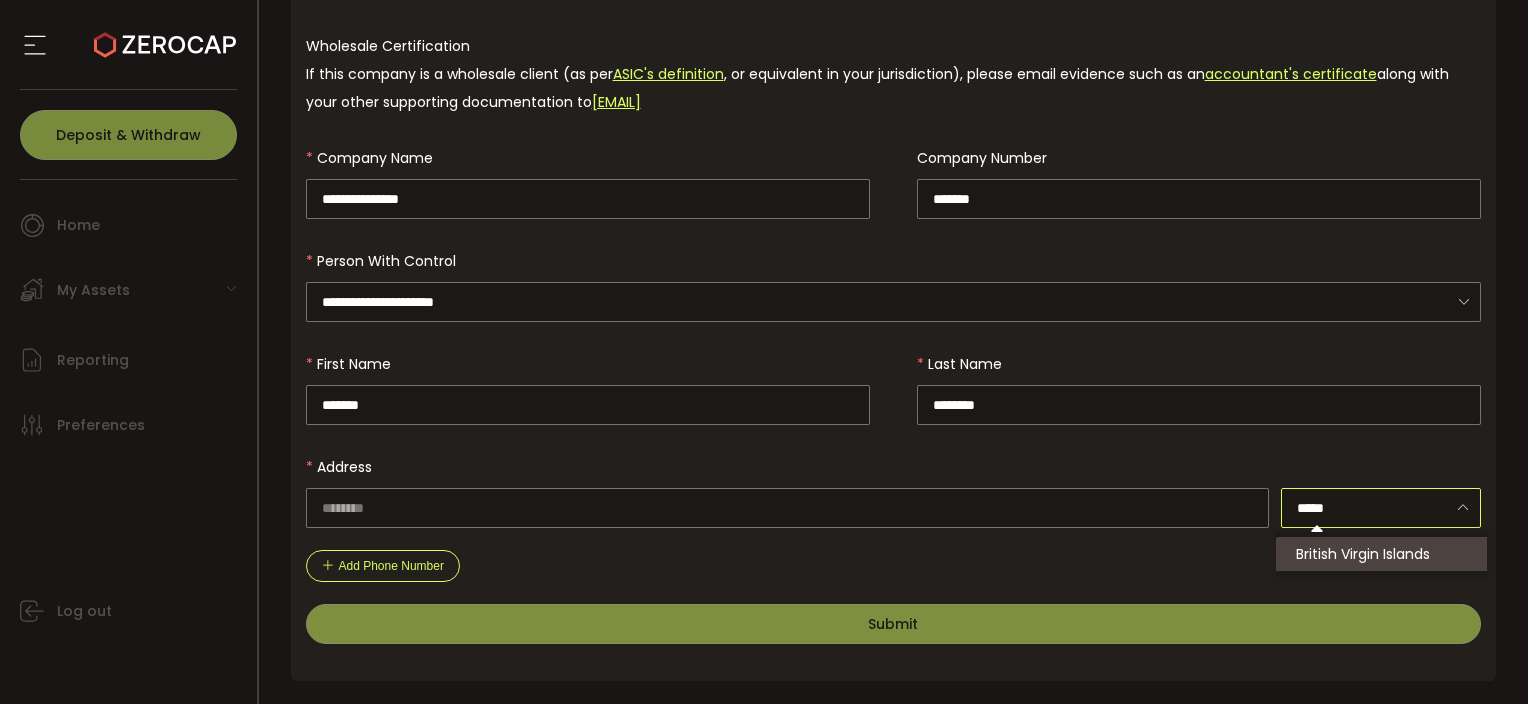 click on "British Virgin Islands" at bounding box center (1363, 554) 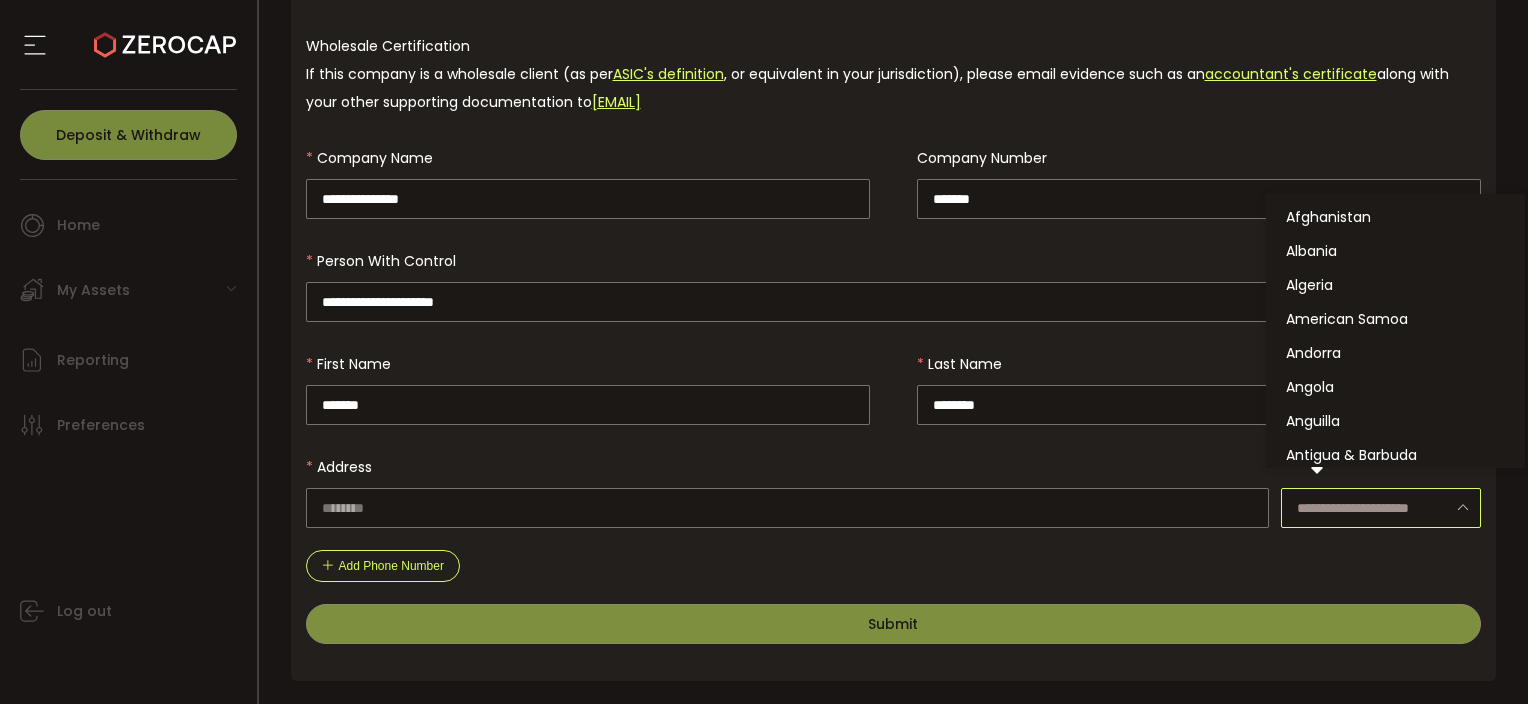 scroll, scrollTop: 718, scrollLeft: 0, axis: vertical 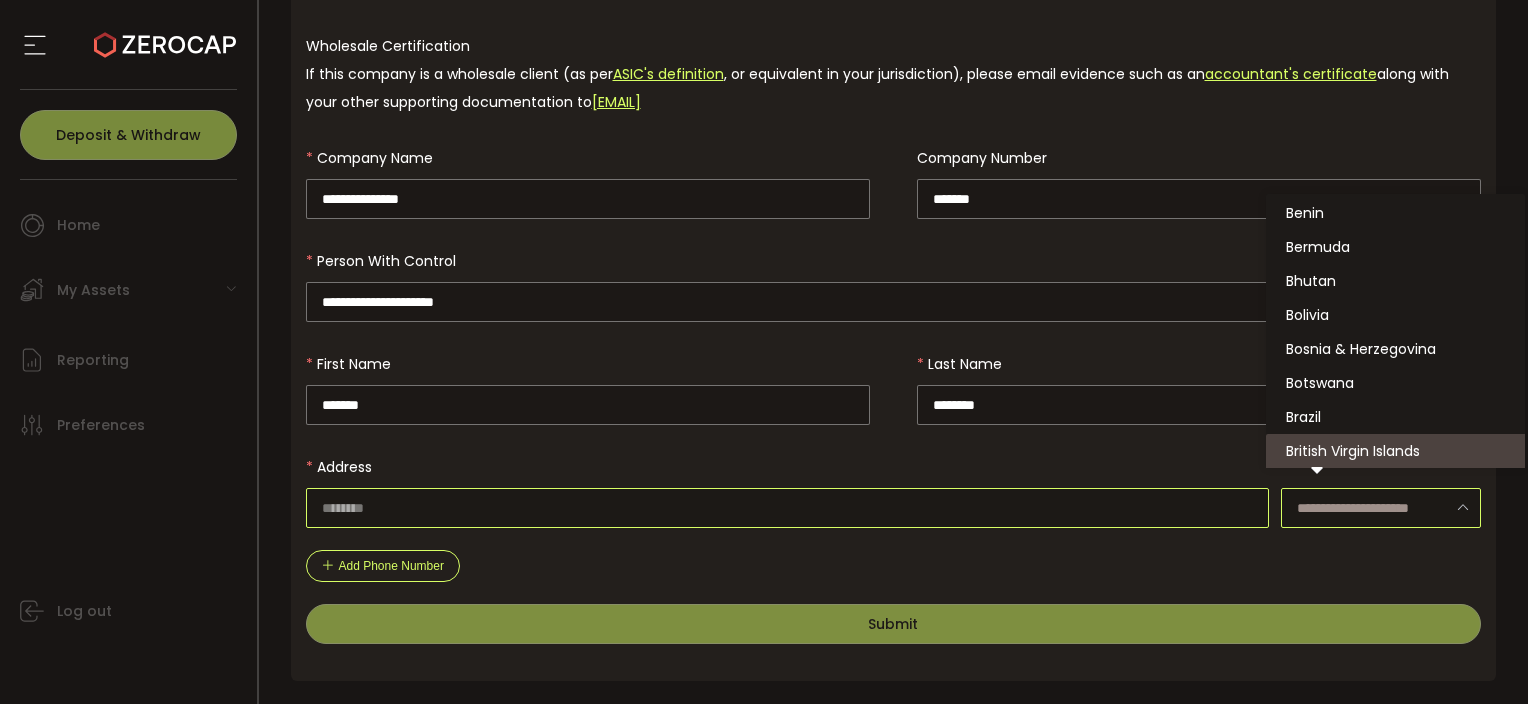 click at bounding box center (788, 508) 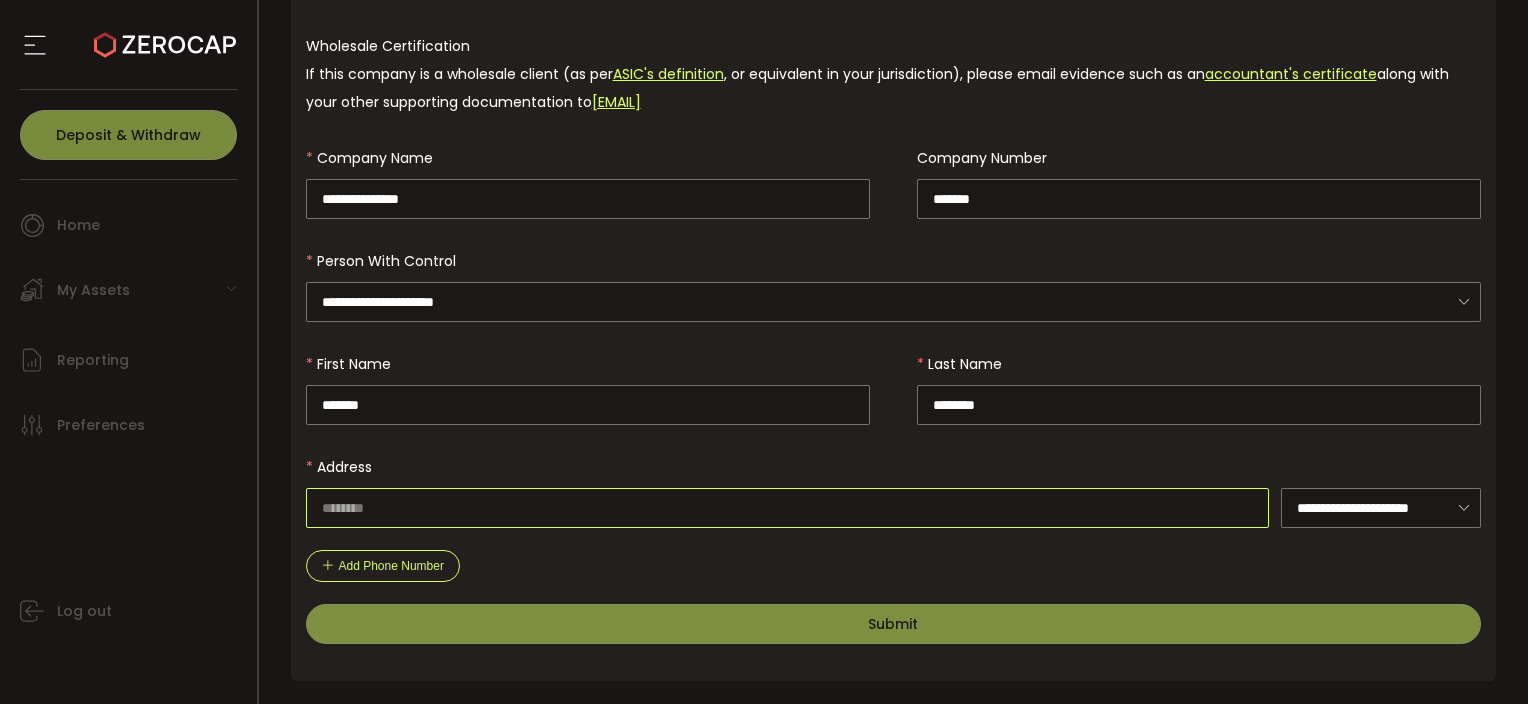 paste on "**********" 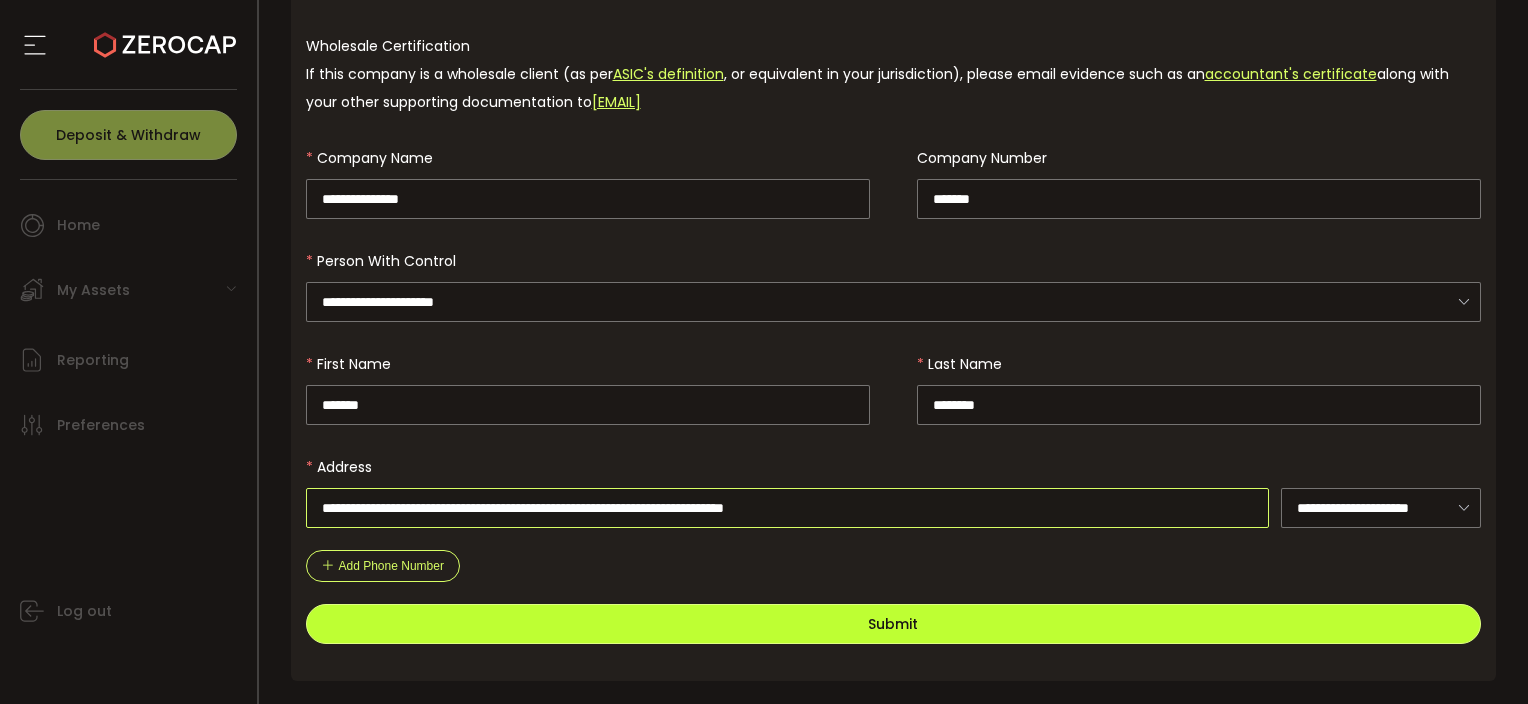 type on "**********" 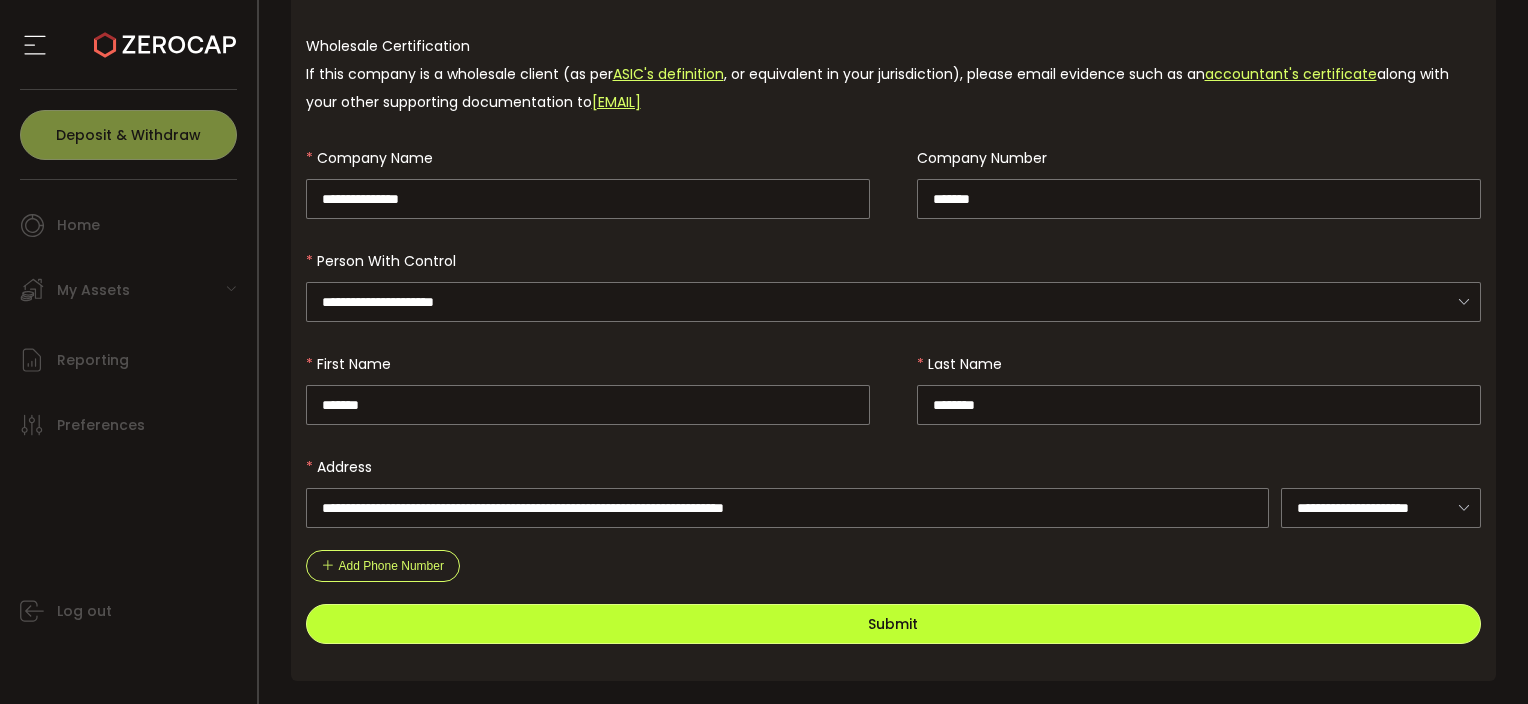 click on "Submit" at bounding box center [894, 624] 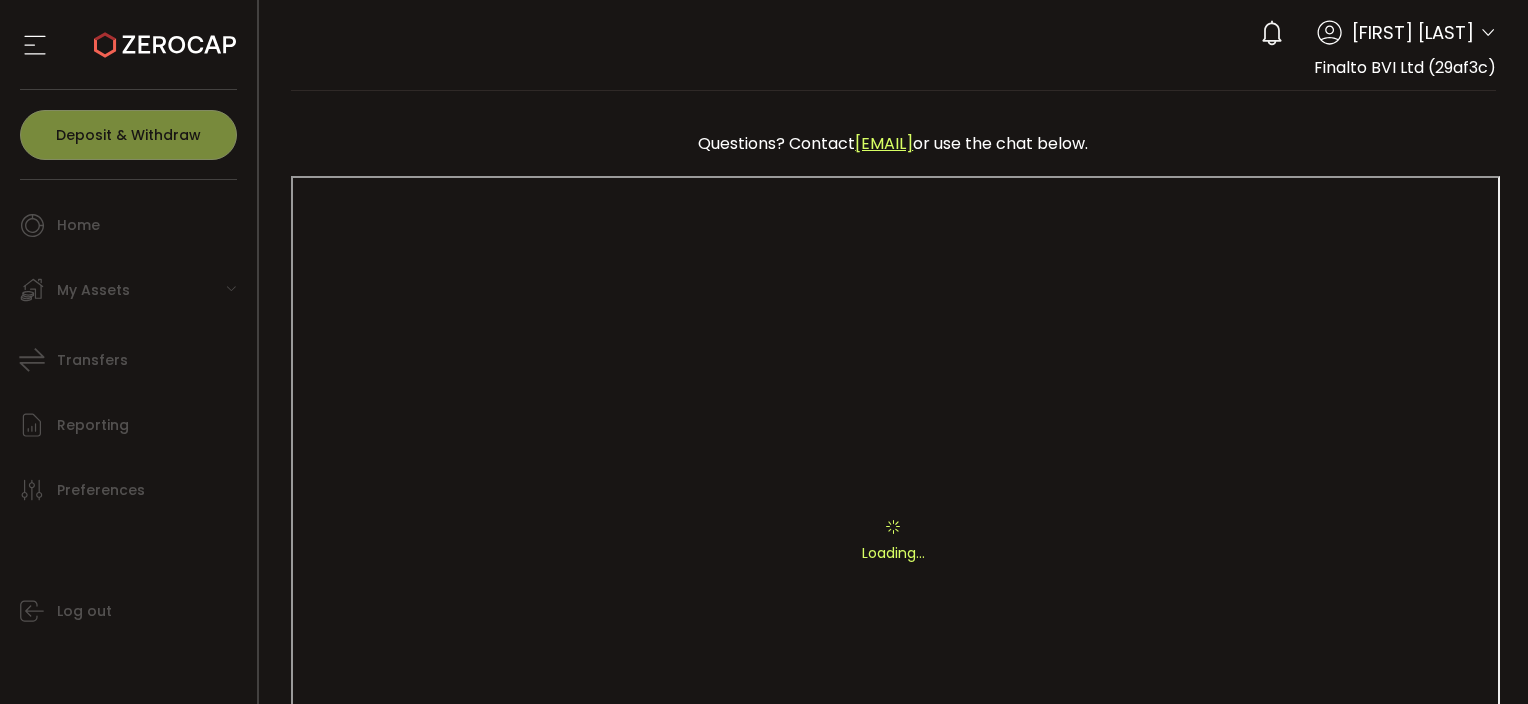 scroll, scrollTop: 378, scrollLeft: 0, axis: vertical 